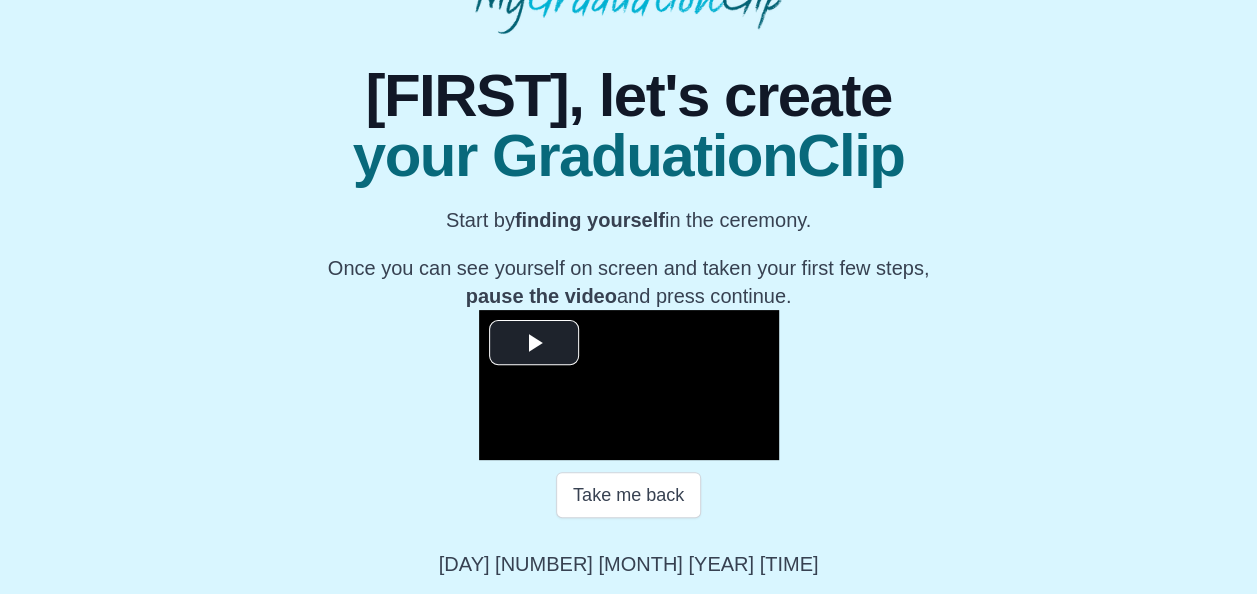 scroll, scrollTop: 247, scrollLeft: 0, axis: vertical 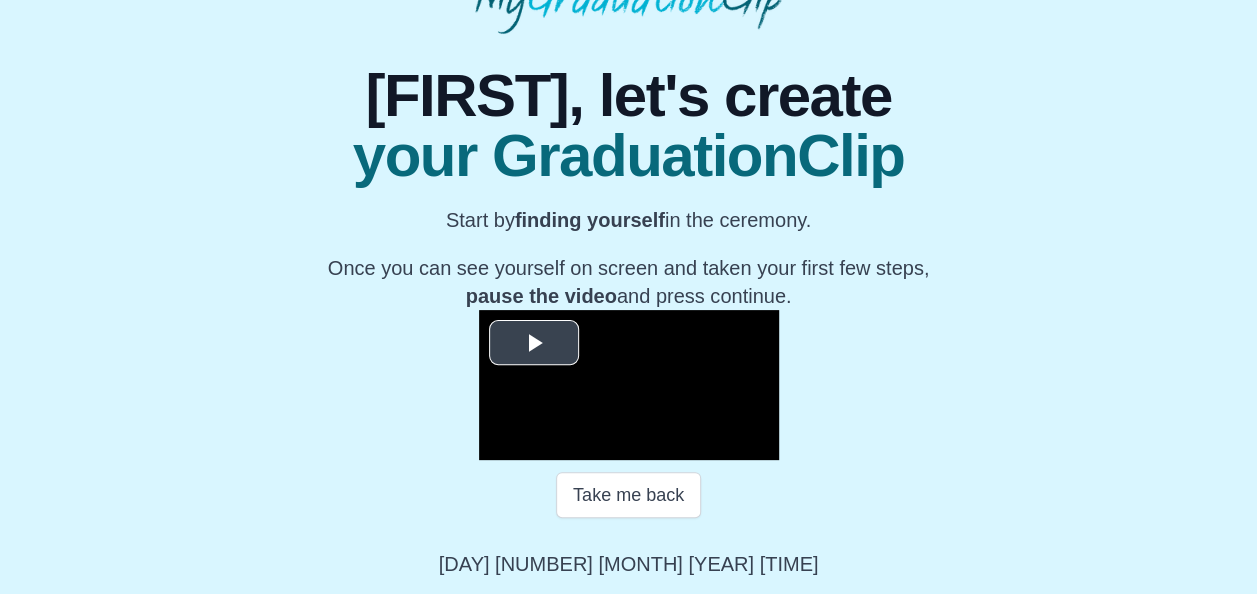 click at bounding box center (534, 343) 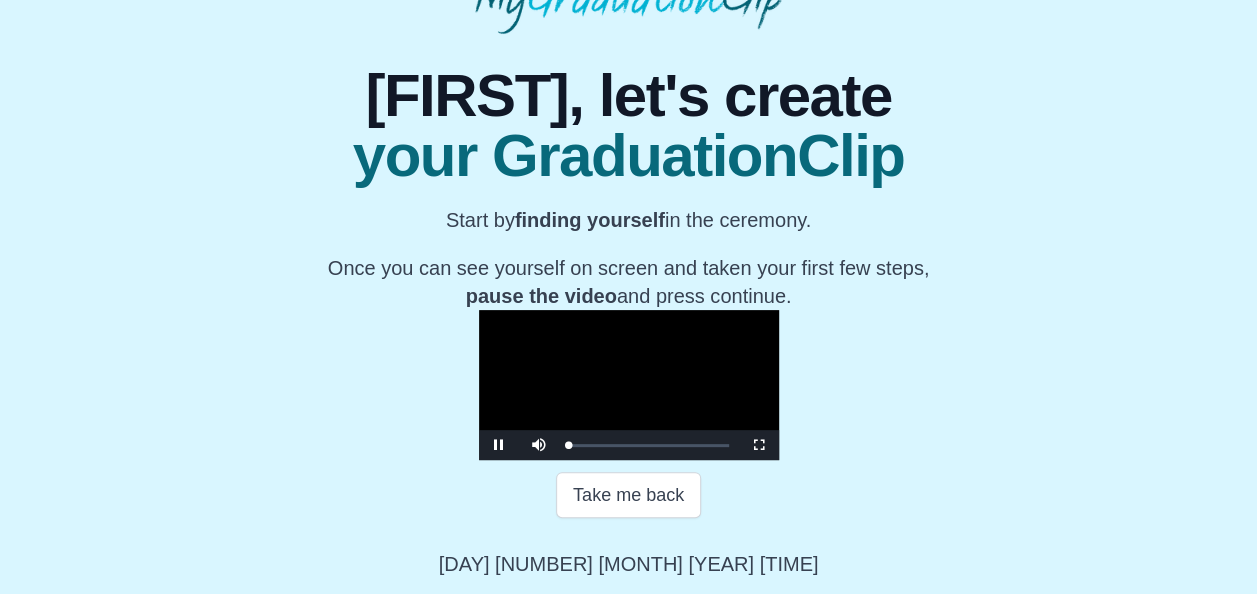 scroll, scrollTop: 318, scrollLeft: 0, axis: vertical 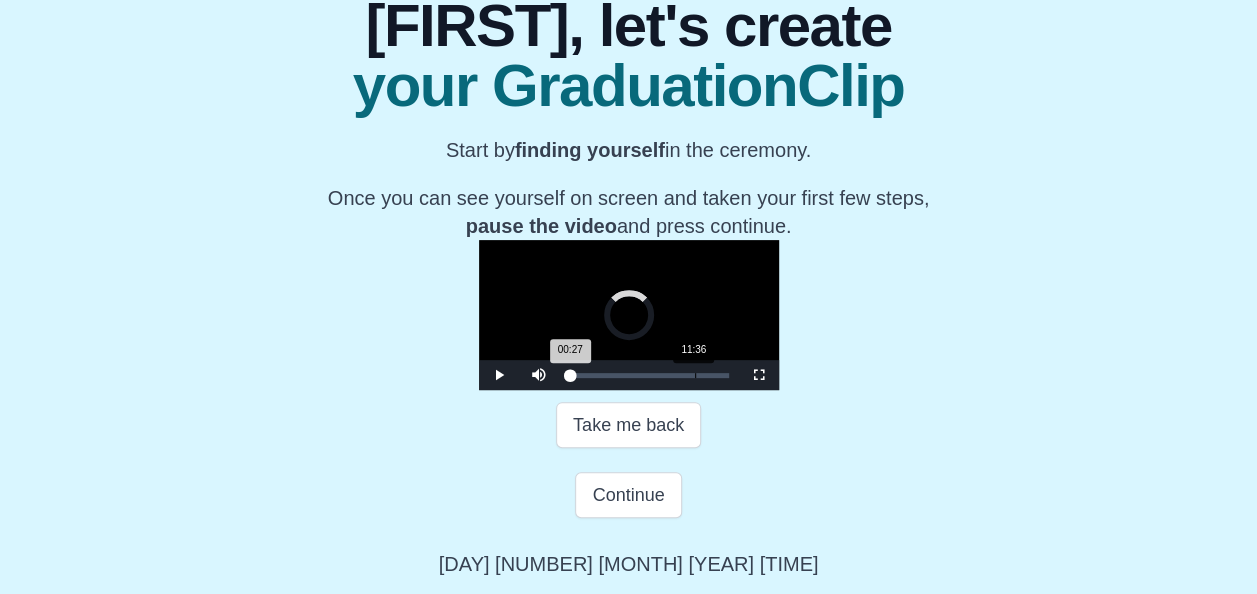 drag, startPoint x: 409, startPoint y: 444, endPoint x: 542, endPoint y: 435, distance: 133.30417 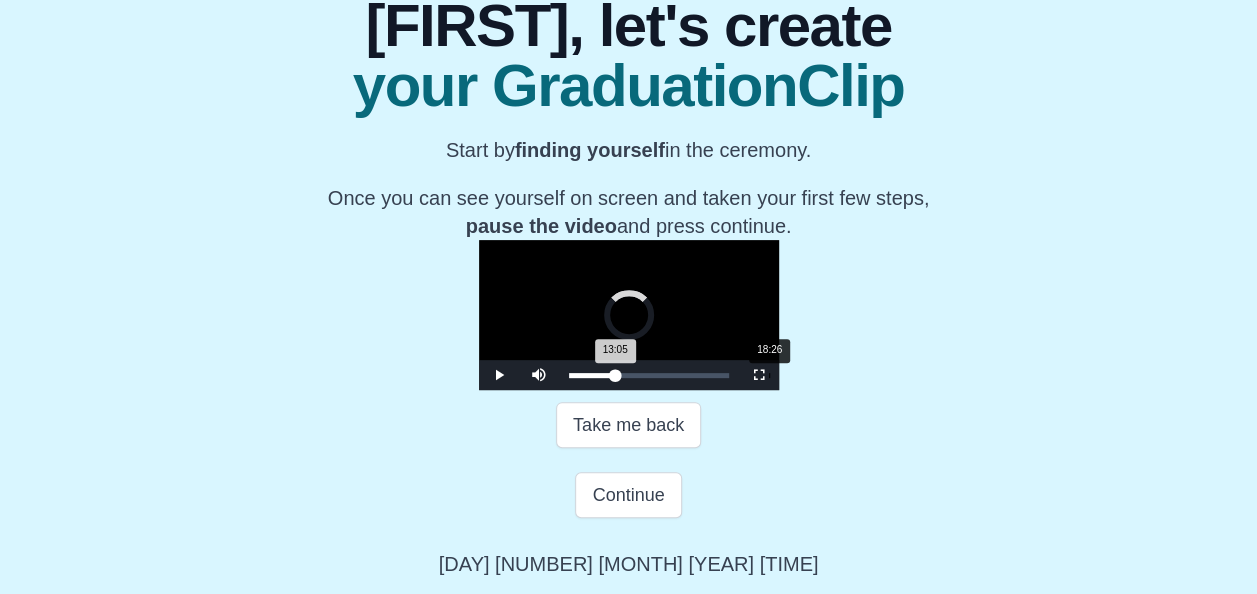 drag, startPoint x: 546, startPoint y: 443, endPoint x: 604, endPoint y: 442, distance: 58.00862 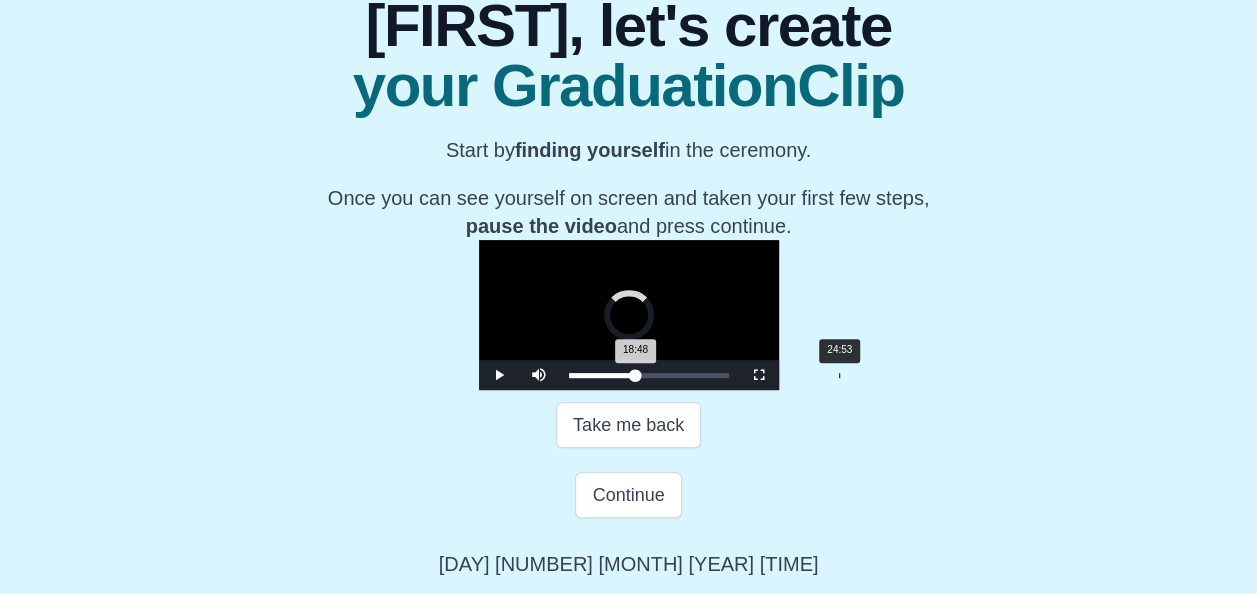 drag, startPoint x: 608, startPoint y: 442, endPoint x: 705, endPoint y: 441, distance: 97.00516 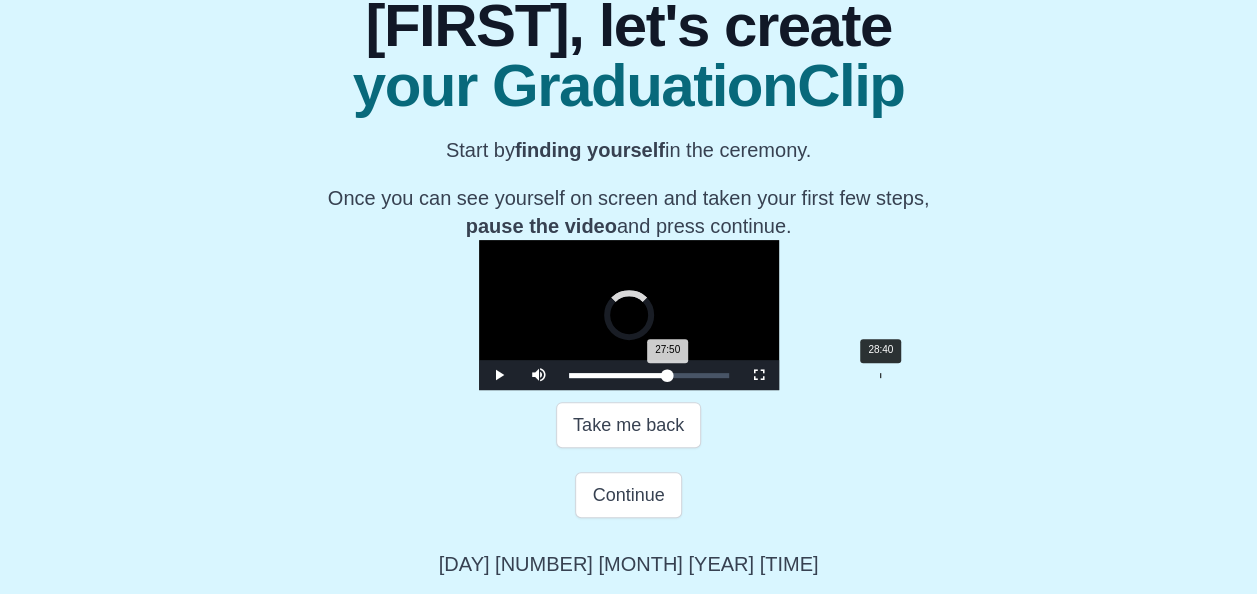 drag, startPoint x: 706, startPoint y: 448, endPoint x: 743, endPoint y: 440, distance: 37.85499 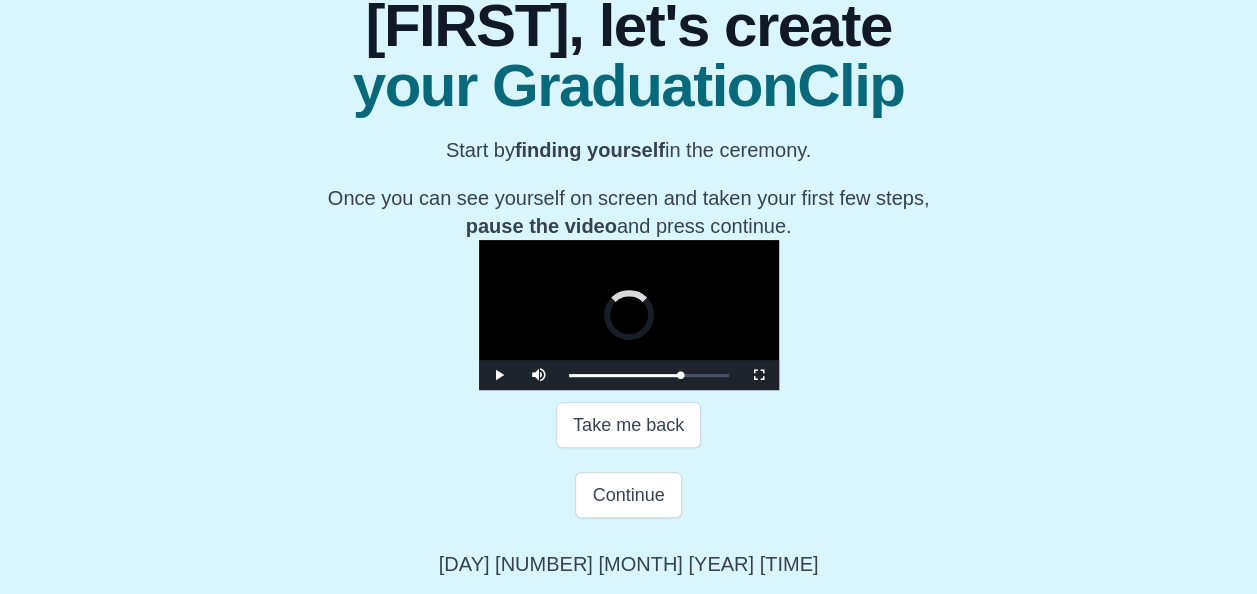 drag, startPoint x: 744, startPoint y: 442, endPoint x: 806, endPoint y: 427, distance: 63.788715 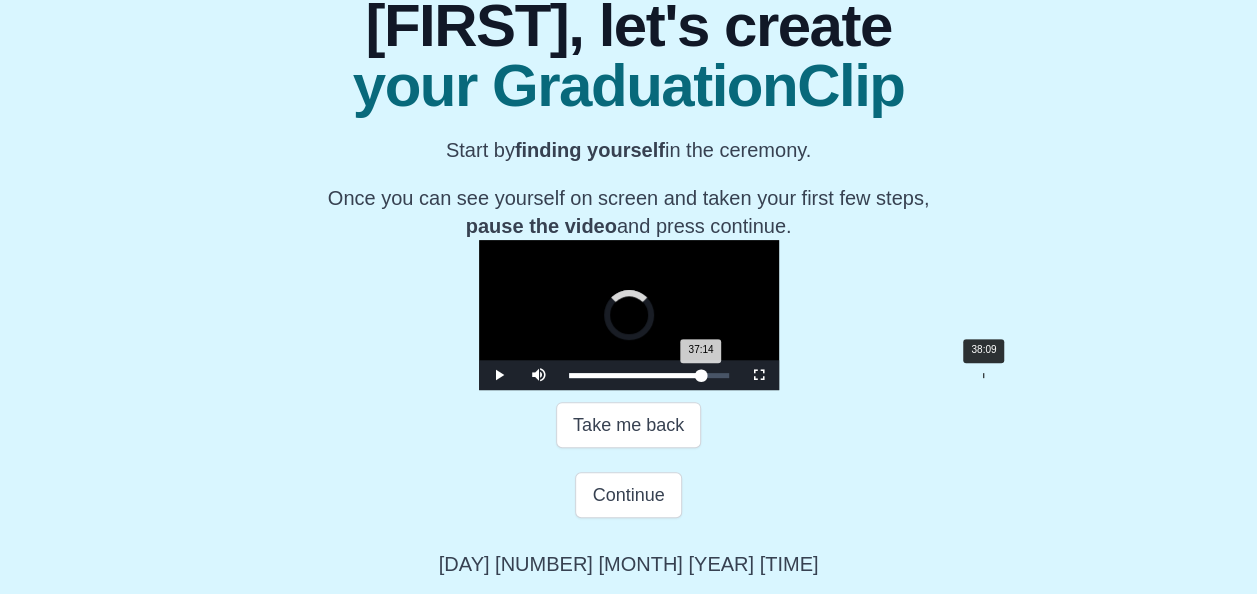 drag, startPoint x: 808, startPoint y: 449, endPoint x: 822, endPoint y: 449, distance: 14 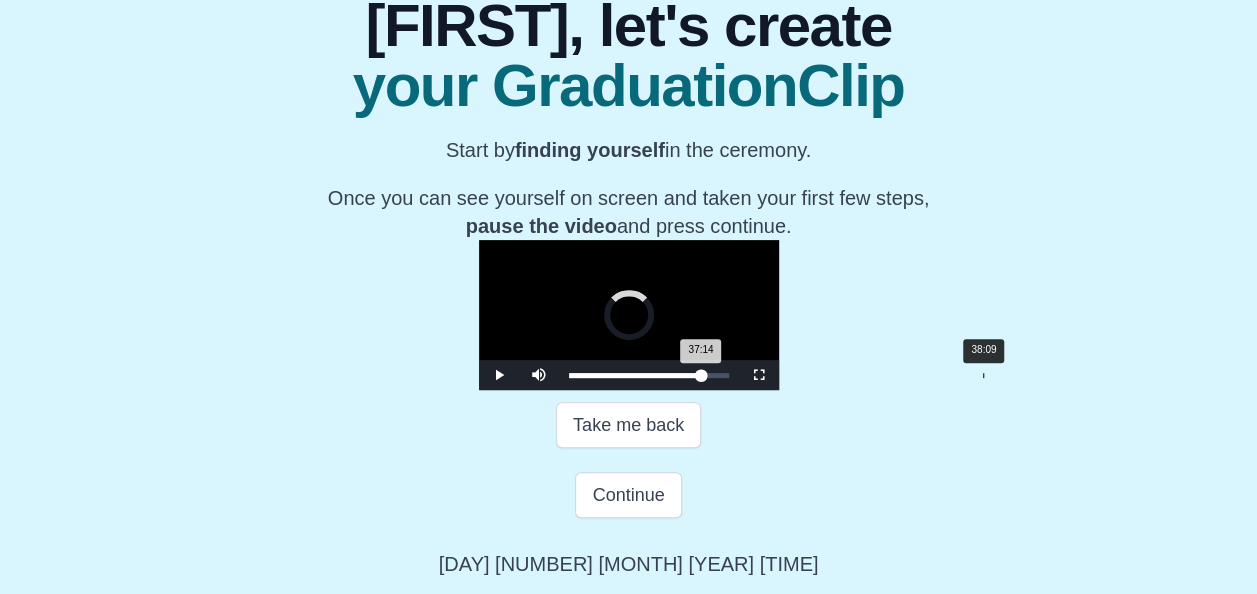 click on "Loaded : 0% [TIME] [TIME] Progress : 0%" at bounding box center [649, 375] 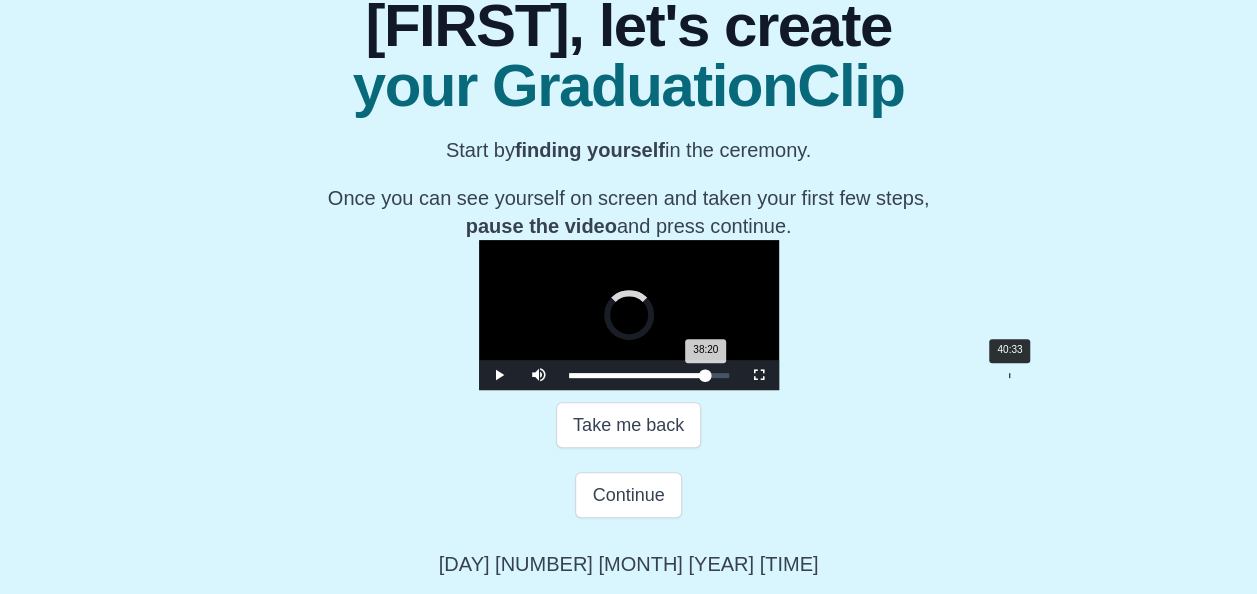 drag, startPoint x: 820, startPoint y: 444, endPoint x: 847, endPoint y: 440, distance: 27.294687 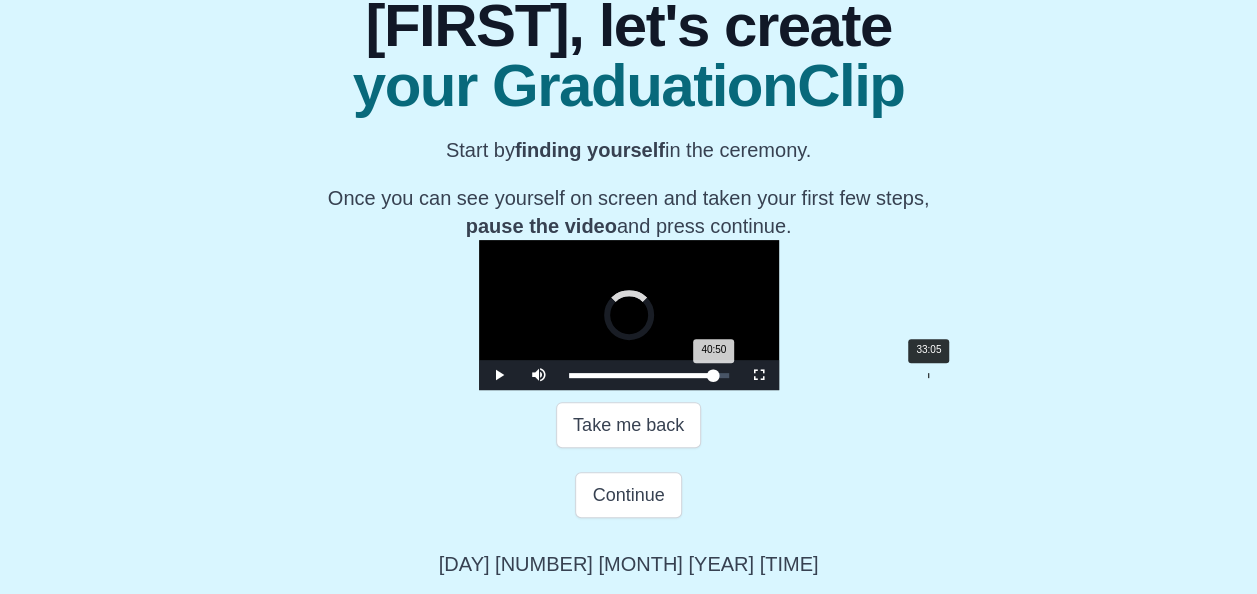 drag, startPoint x: 847, startPoint y: 440, endPoint x: 758, endPoint y: 444, distance: 89.08984 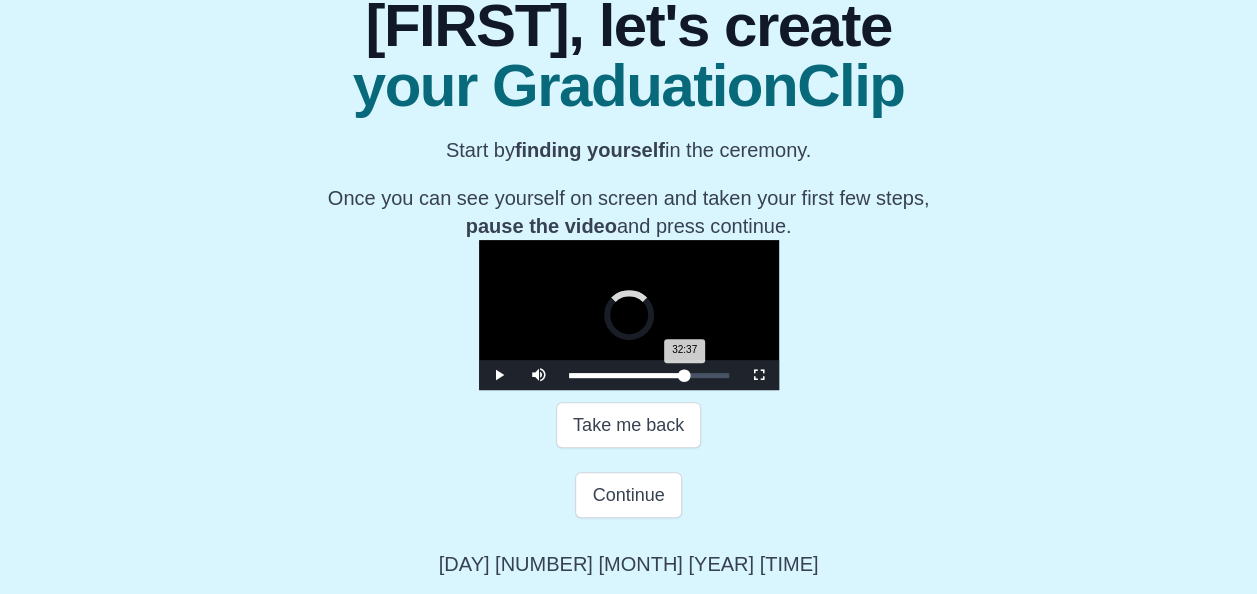 drag, startPoint x: 758, startPoint y: 444, endPoint x: 734, endPoint y: 450, distance: 24.738634 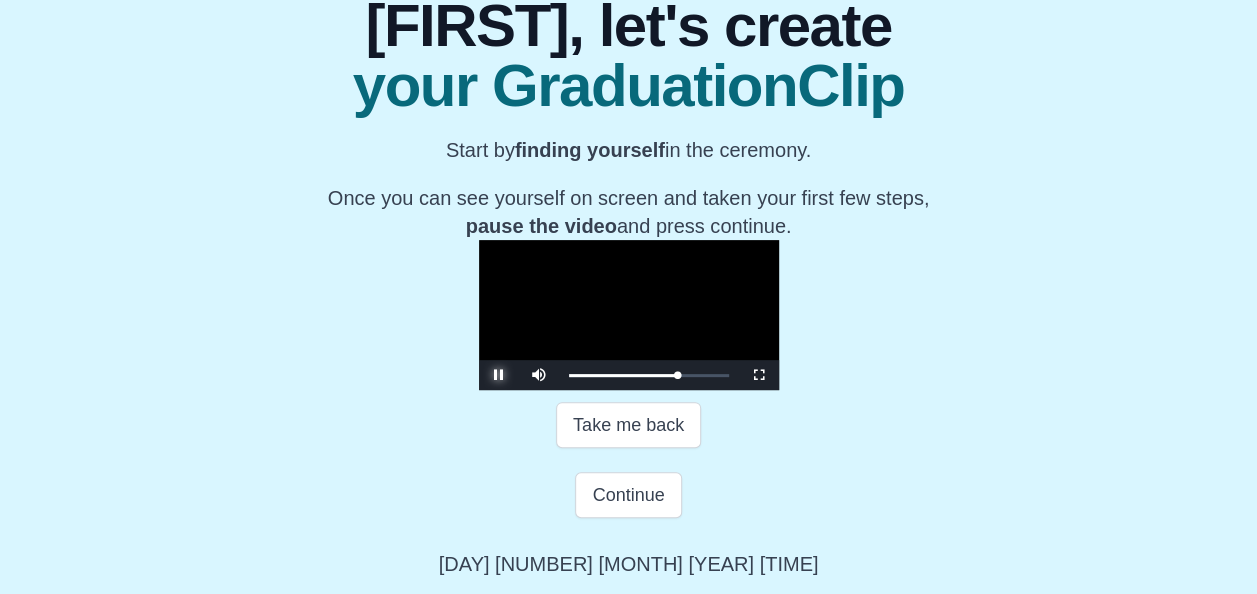 click at bounding box center (499, 375) 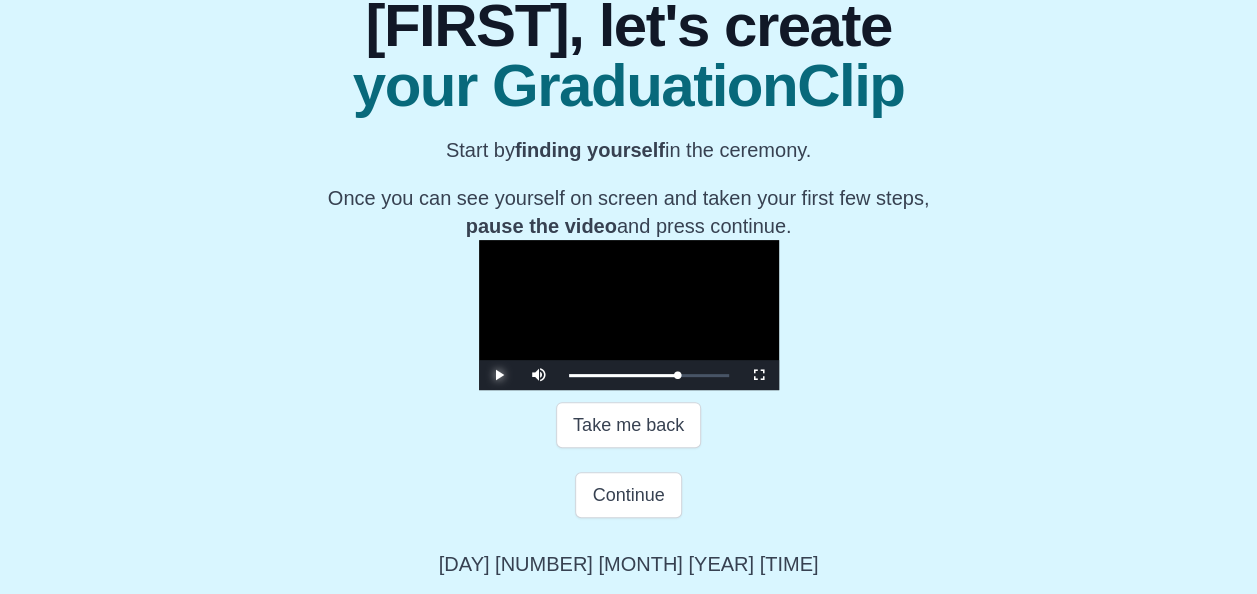 click at bounding box center [499, 375] 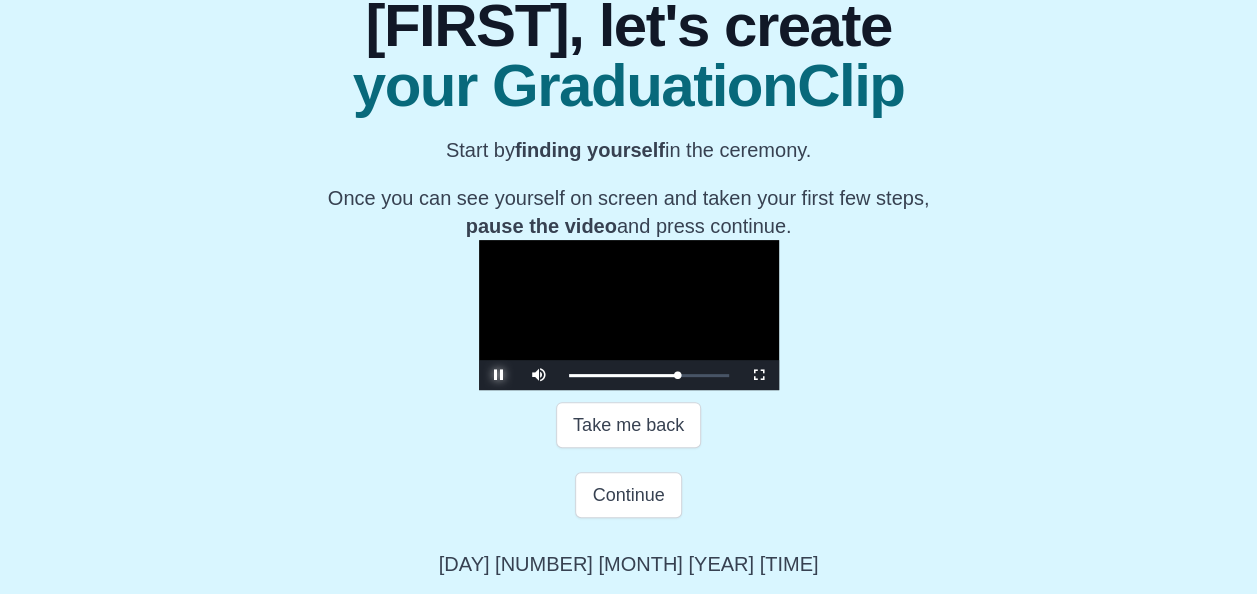click at bounding box center (499, 375) 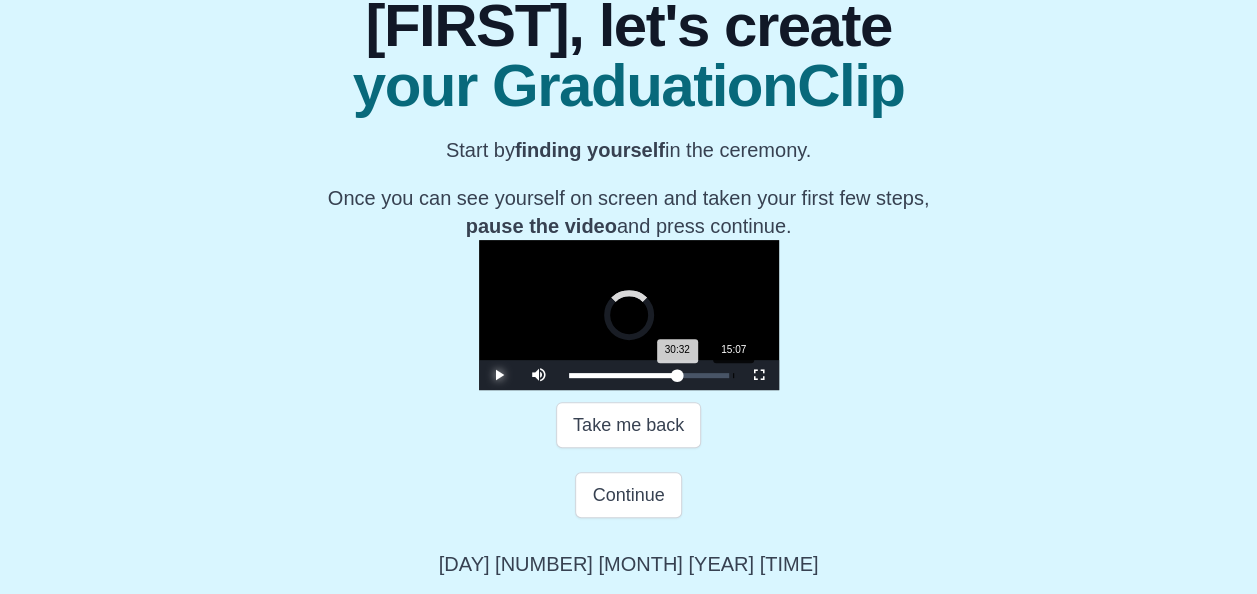 click on "15:07" at bounding box center (733, 375) 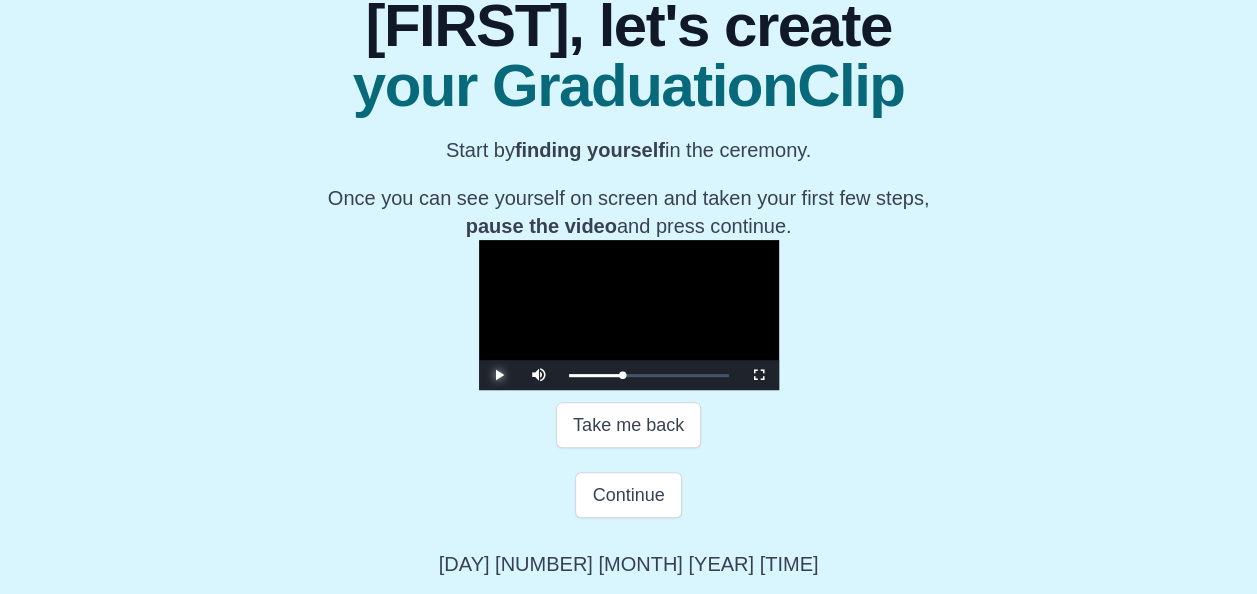 click at bounding box center (499, 375) 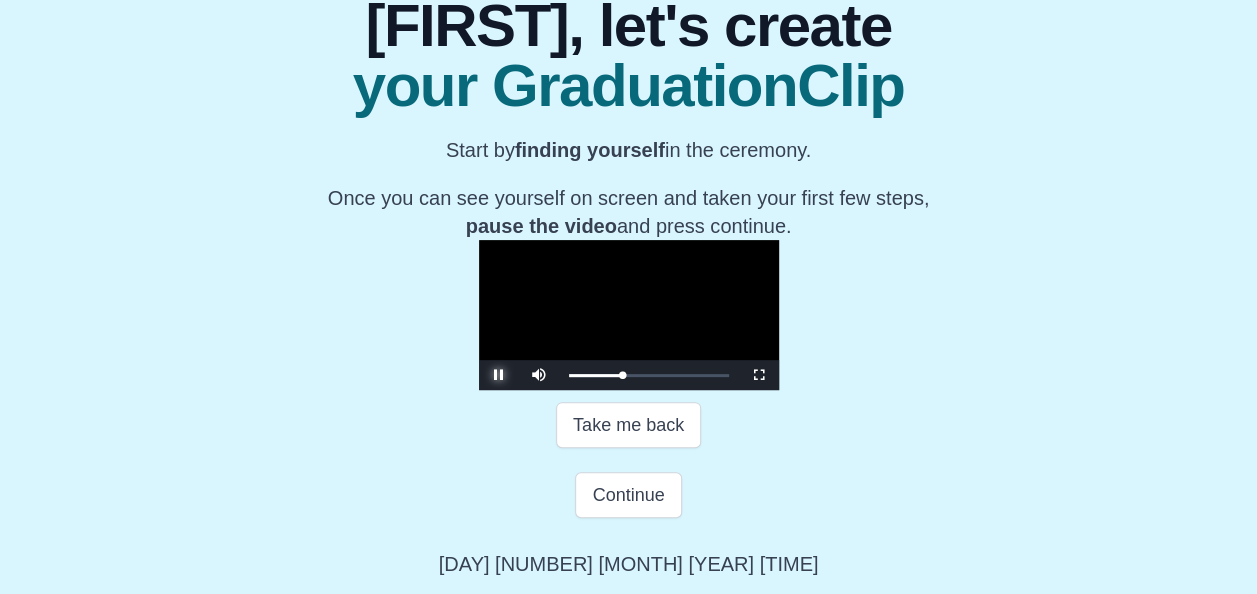 click at bounding box center [499, 375] 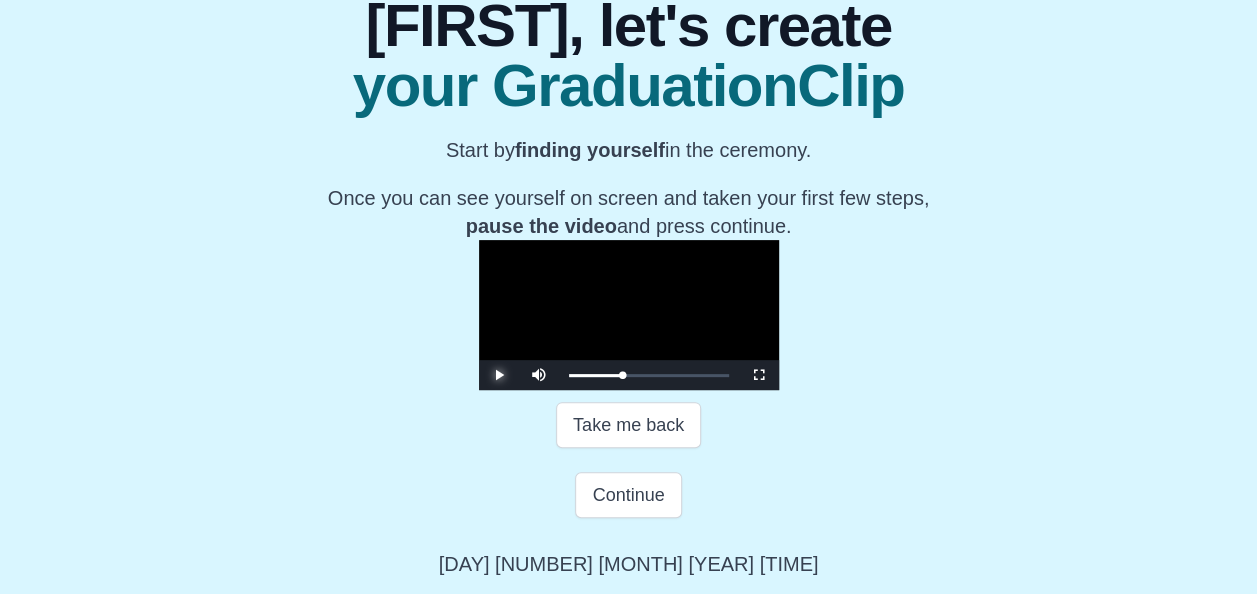 click at bounding box center (499, 375) 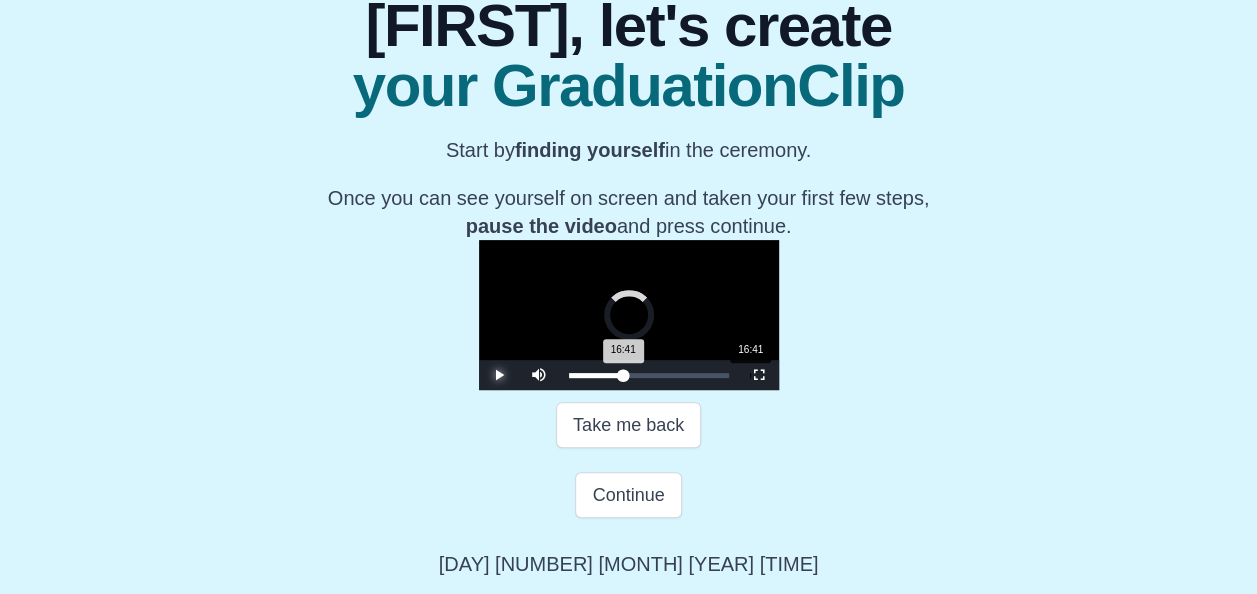 click on "16:41" at bounding box center [750, 375] 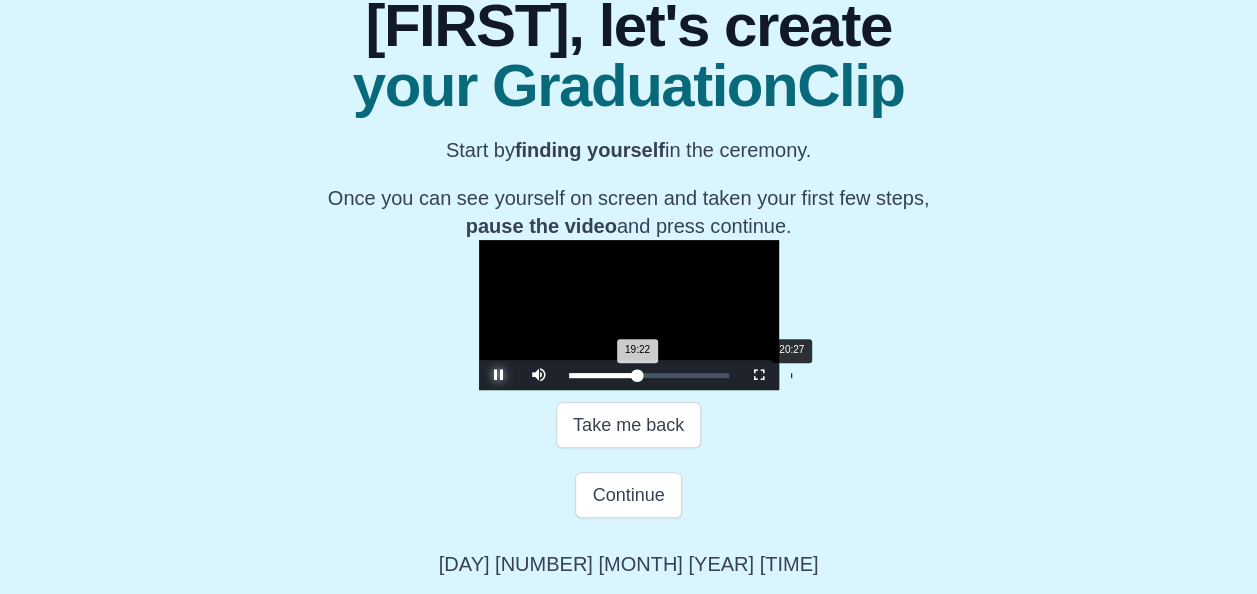 click on "20:27" at bounding box center (791, 375) 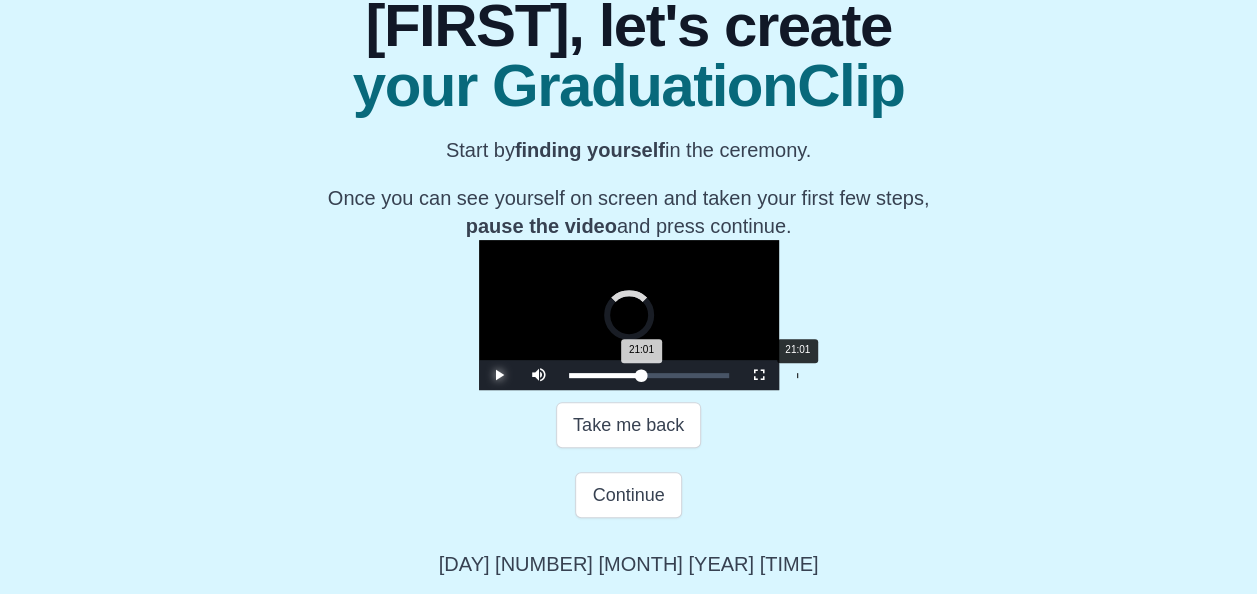 click on "[TIME] Progress : 0%" at bounding box center (605, 375) 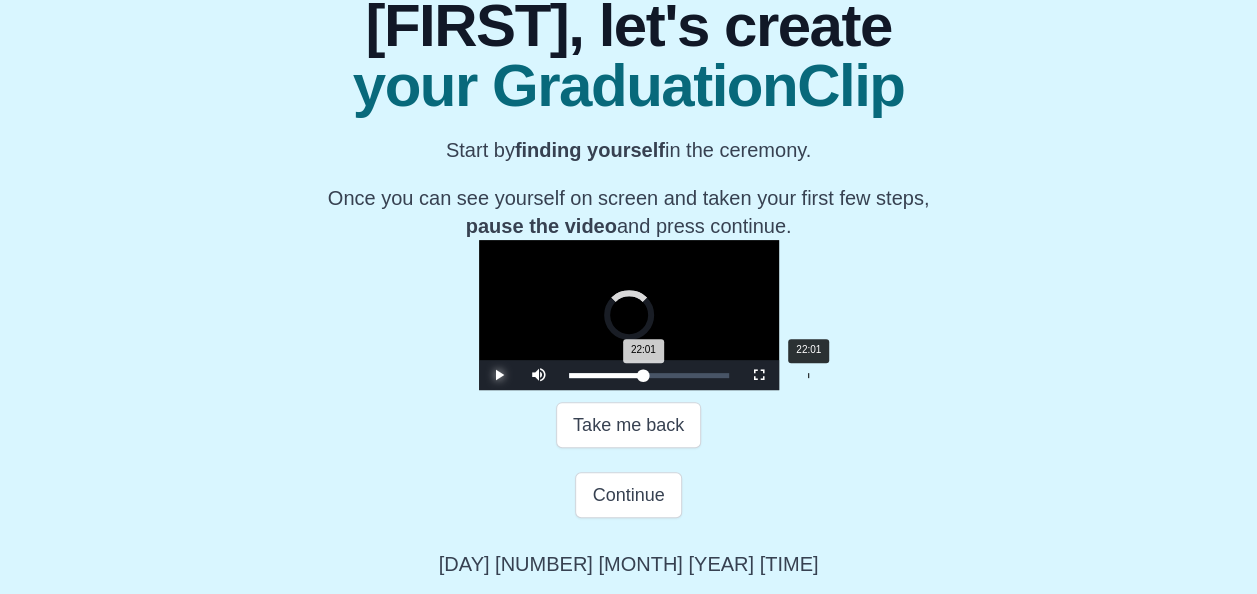 click on "22:01" at bounding box center [808, 375] 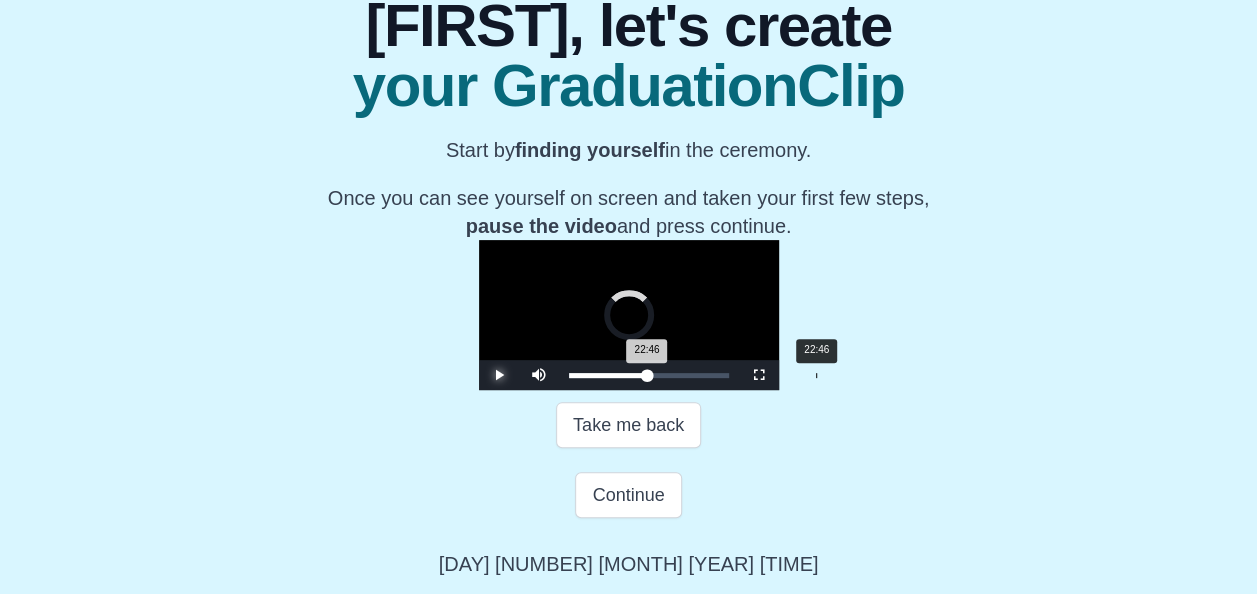 click on "Loaded : 0% [TIME] [TIME] Progress : 0%" at bounding box center [649, 375] 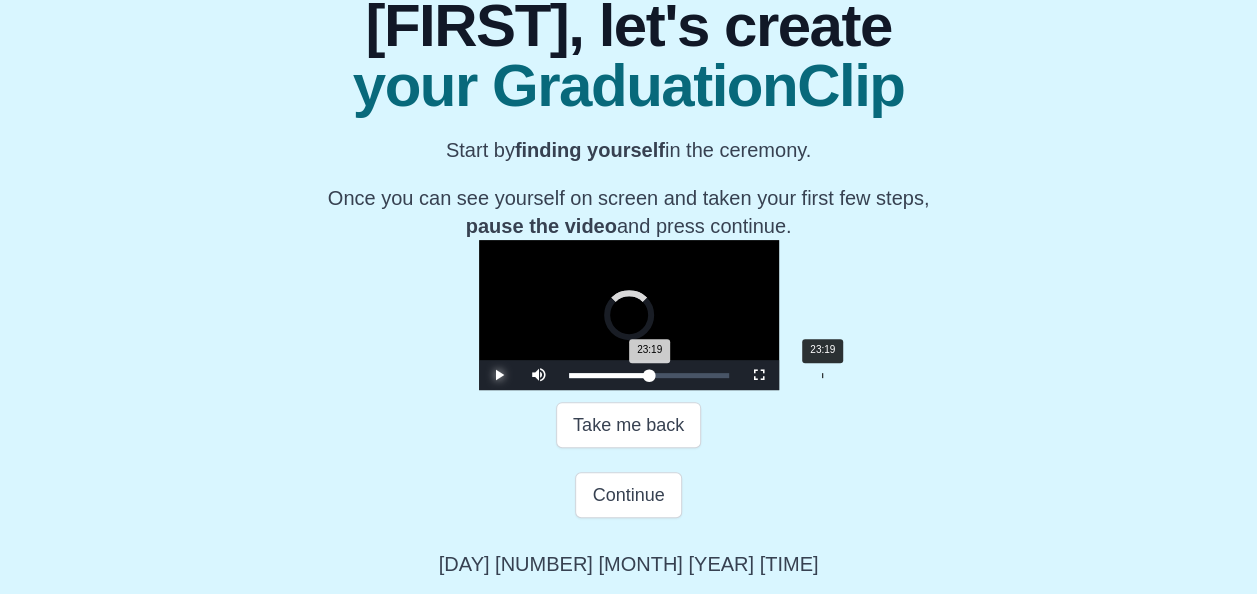 click on "23:19 Progress : 0%" at bounding box center [609, 375] 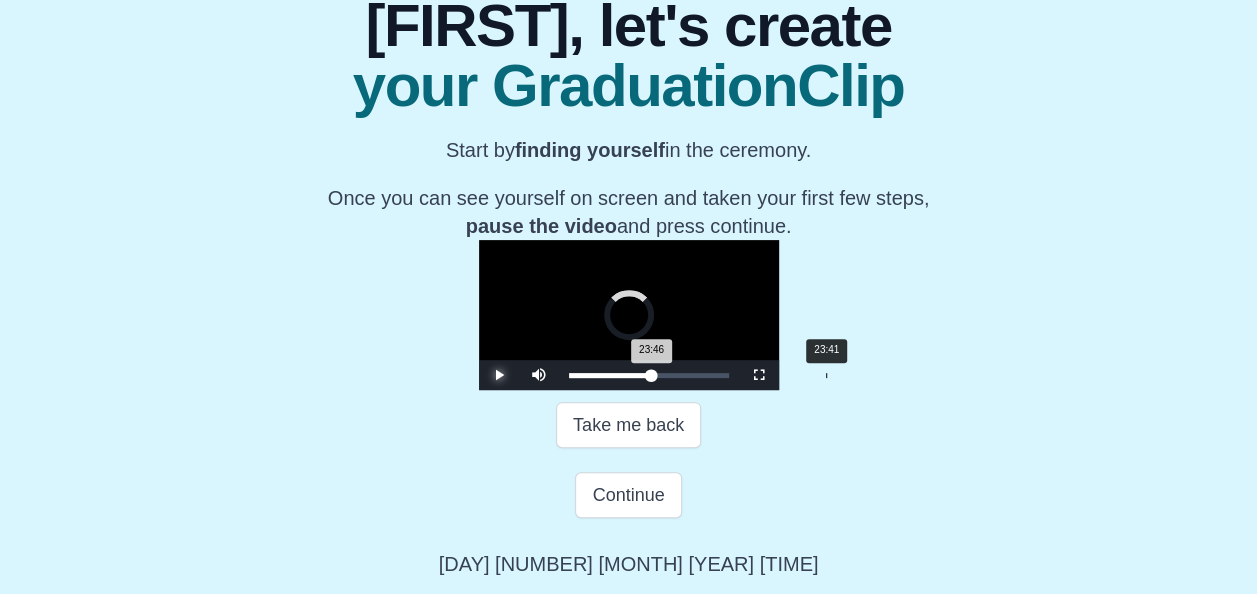 click on "[TIME] Progress : 0%" at bounding box center [610, 375] 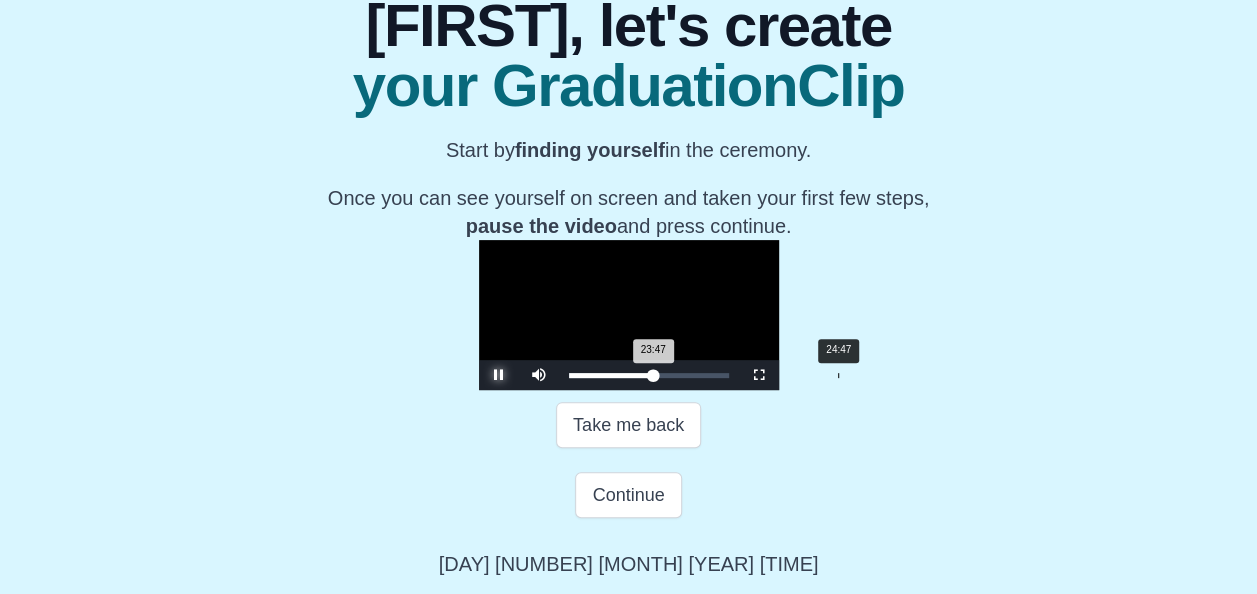 click on "24:47" at bounding box center [838, 375] 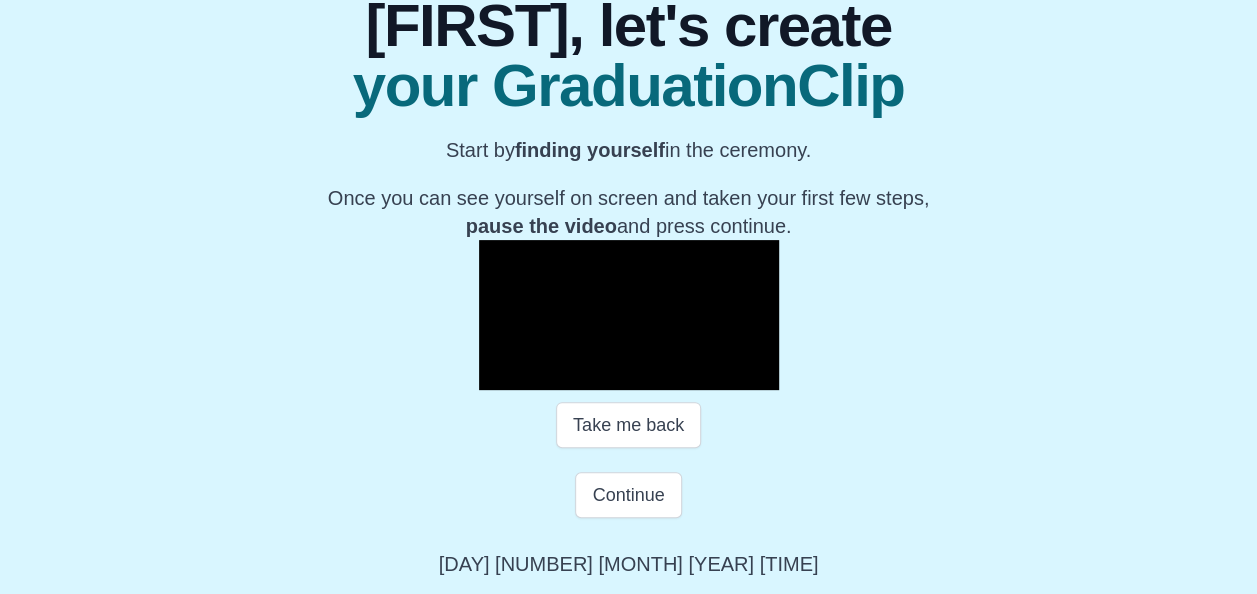 click on "Take me back" at bounding box center (628, 425) 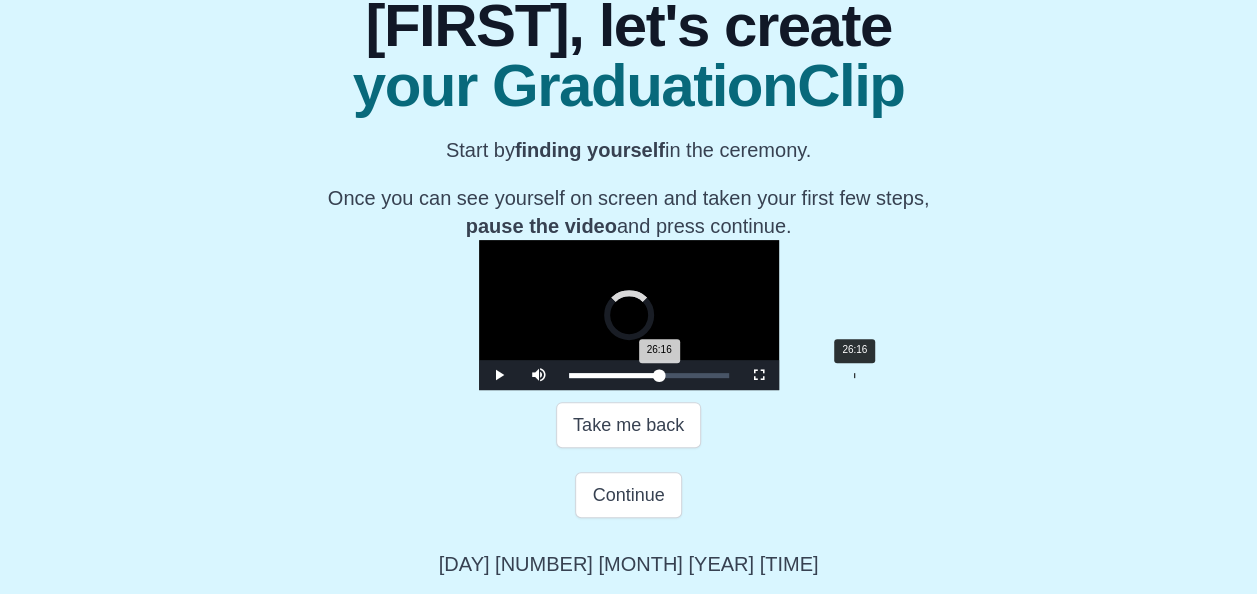click on "Loaded : 0% [TIME] [TIME] Progress : 0%" at bounding box center (649, 375) 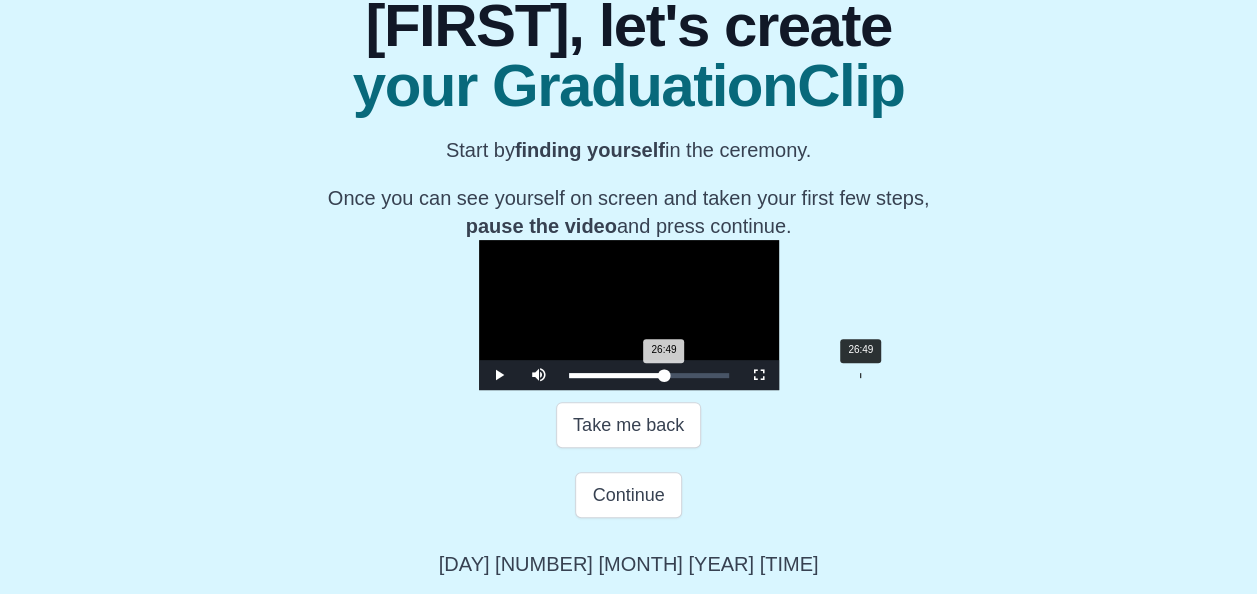 click on "26:49 Progress : 0%" at bounding box center (616, 375) 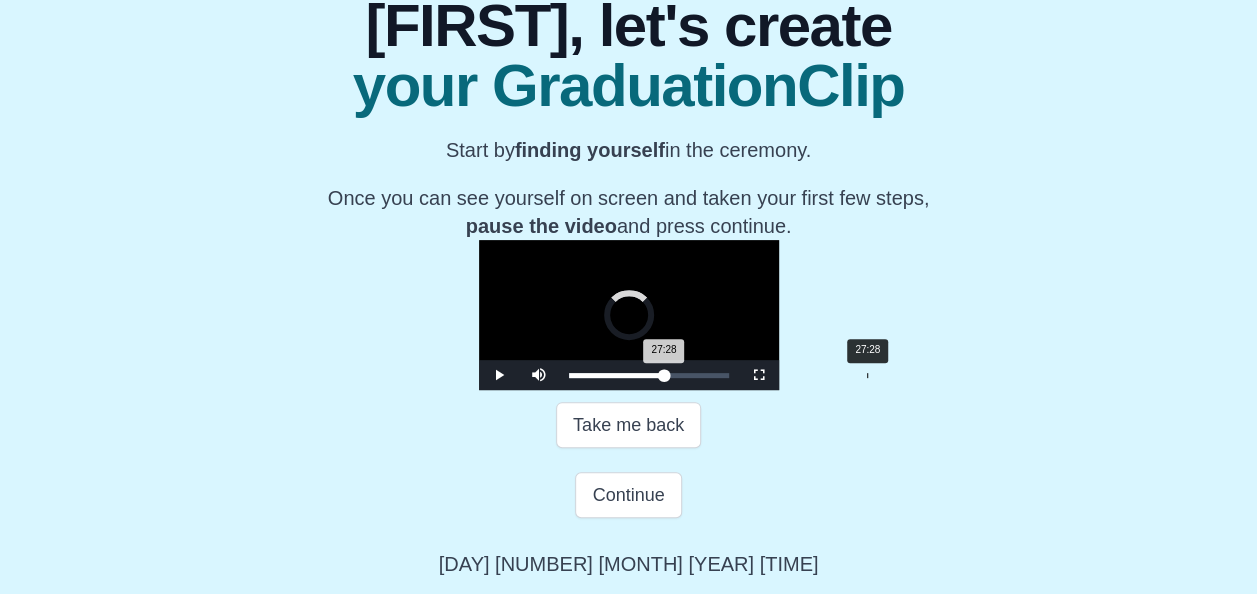 click on "[TIME] Progress : 0%" at bounding box center (616, 375) 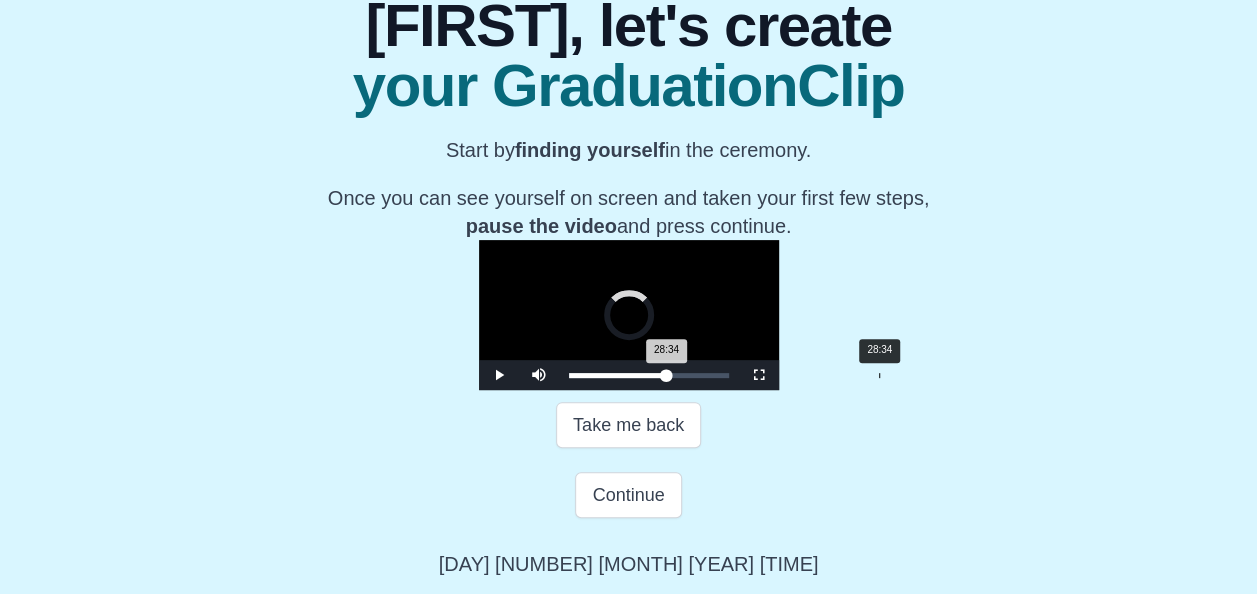 click on "Loaded : 0% [TIME] [TIME] Progress : 0%" at bounding box center (649, 375) 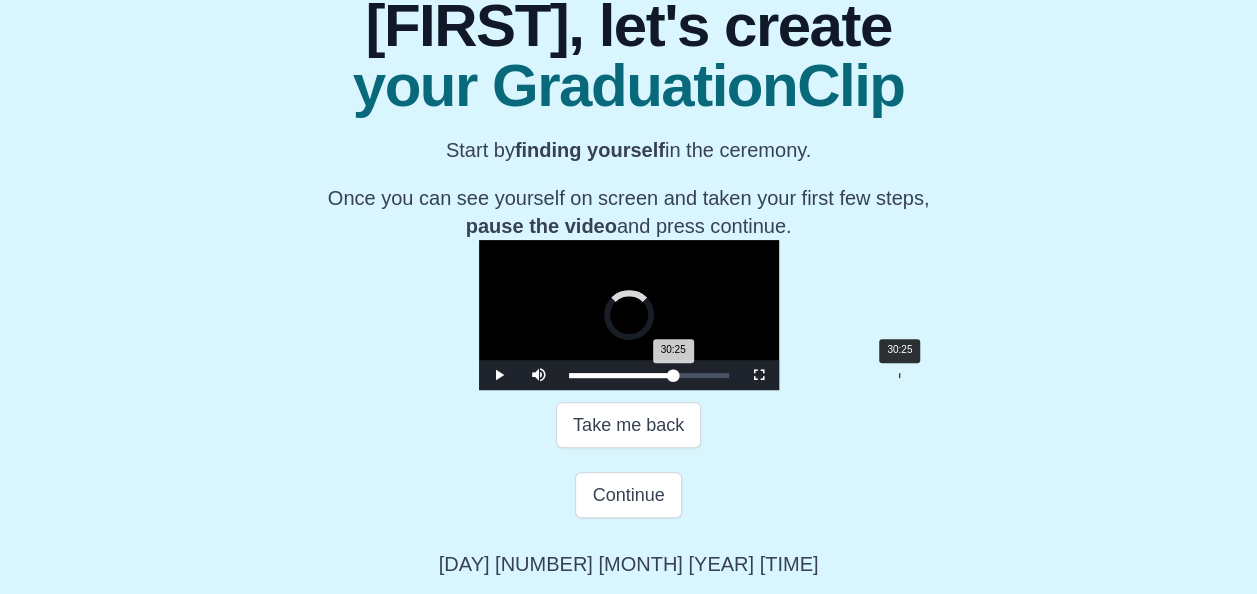 click on "30:25" at bounding box center [899, 375] 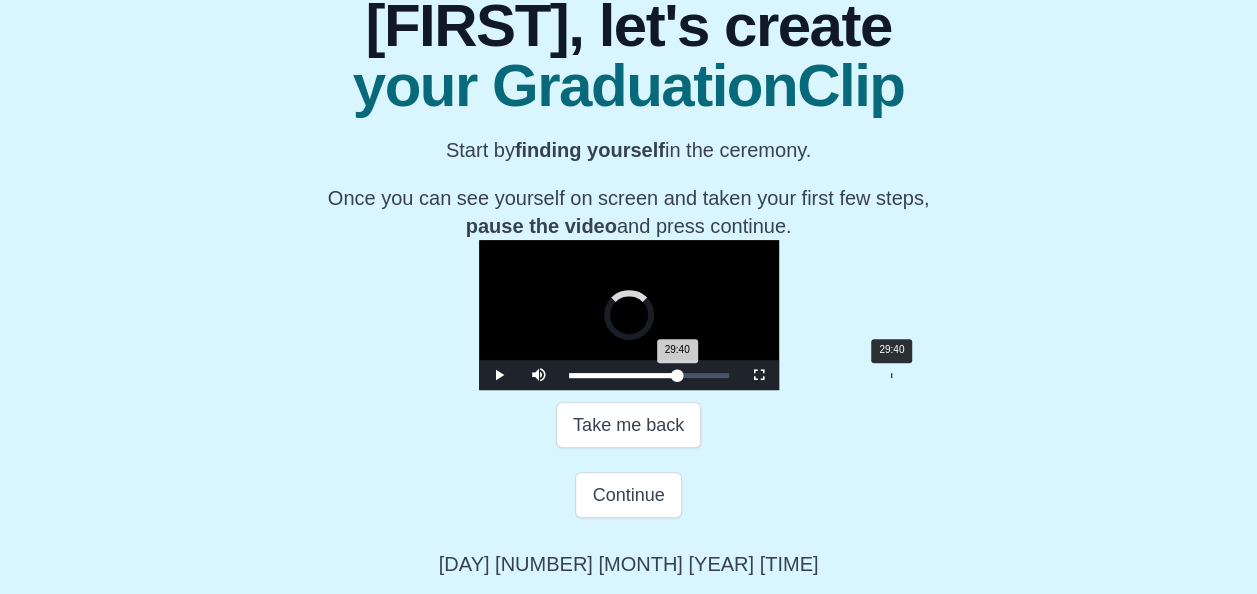 click on "Loaded : 0% [TIME] [TIME] Progress : 0%" at bounding box center (649, 375) 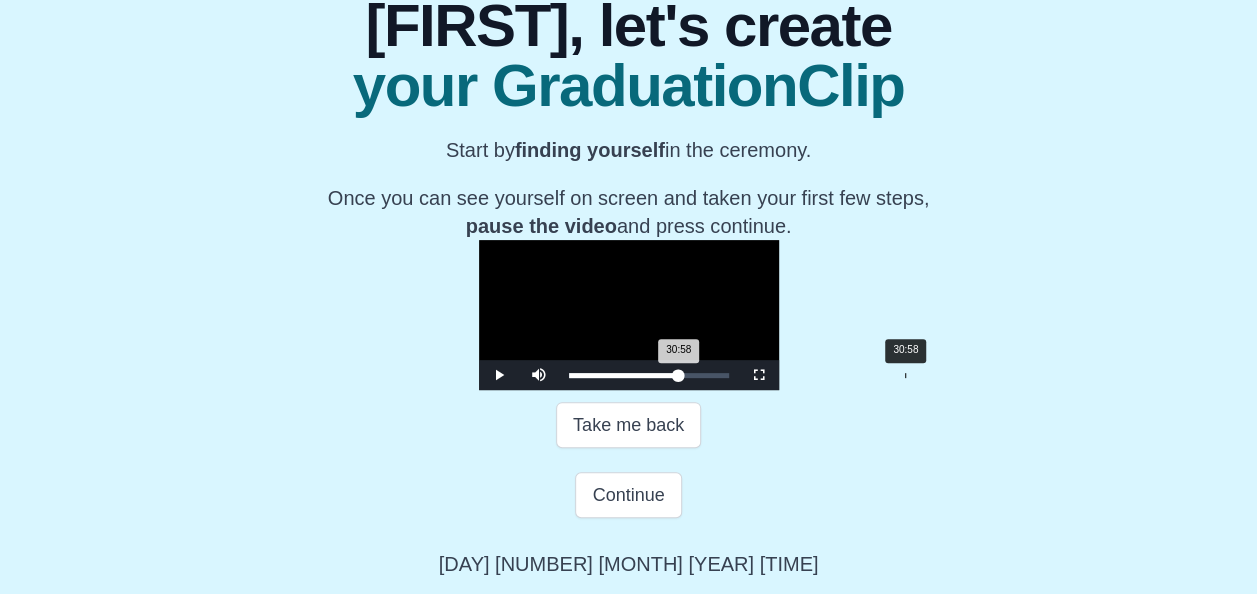 click on "[TIME] Progress : 0%" at bounding box center [624, 375] 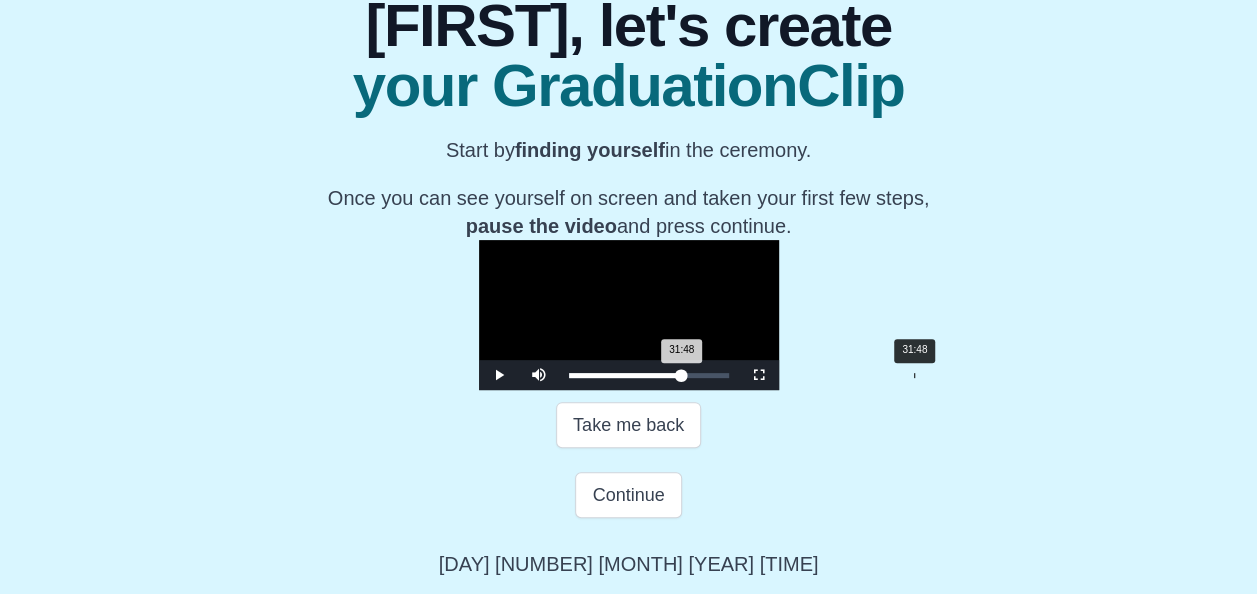 click on "Loaded : 0% [TIME] [TIME] Progress : 0%" at bounding box center [649, 375] 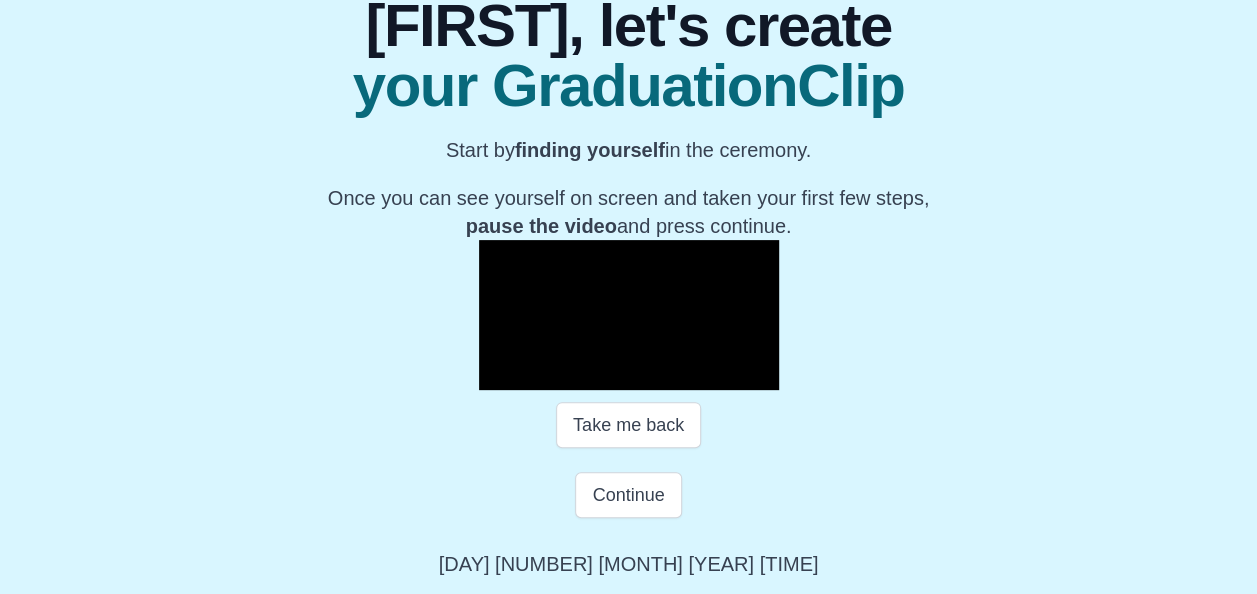 click on "Take me back" at bounding box center [628, 425] 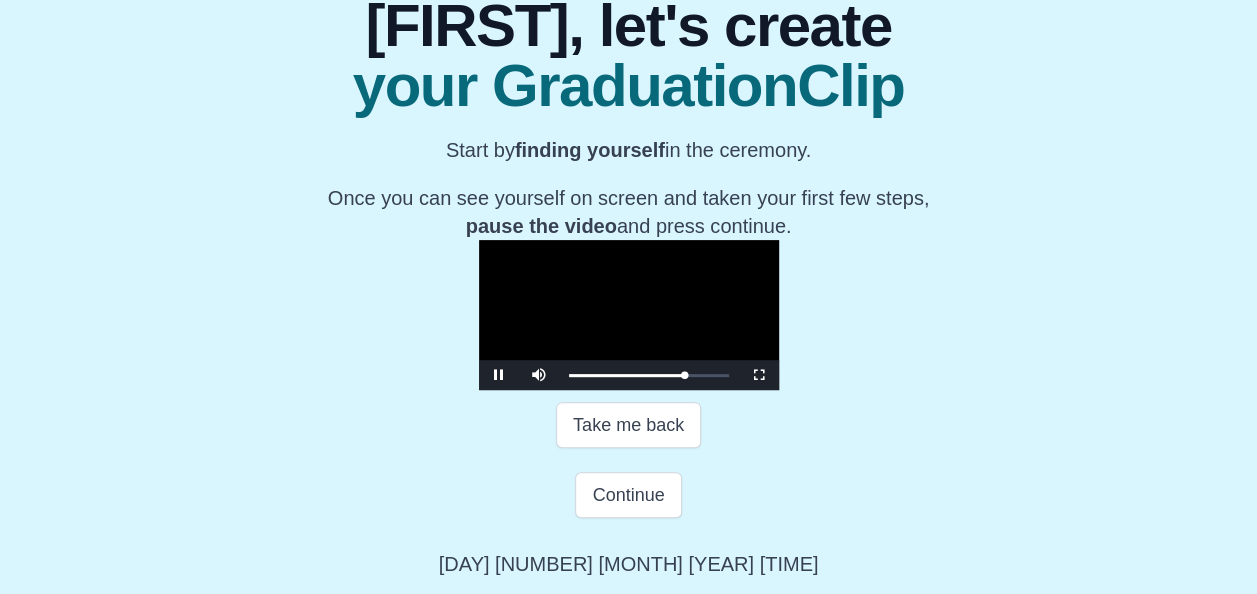 click at bounding box center (629, 315) 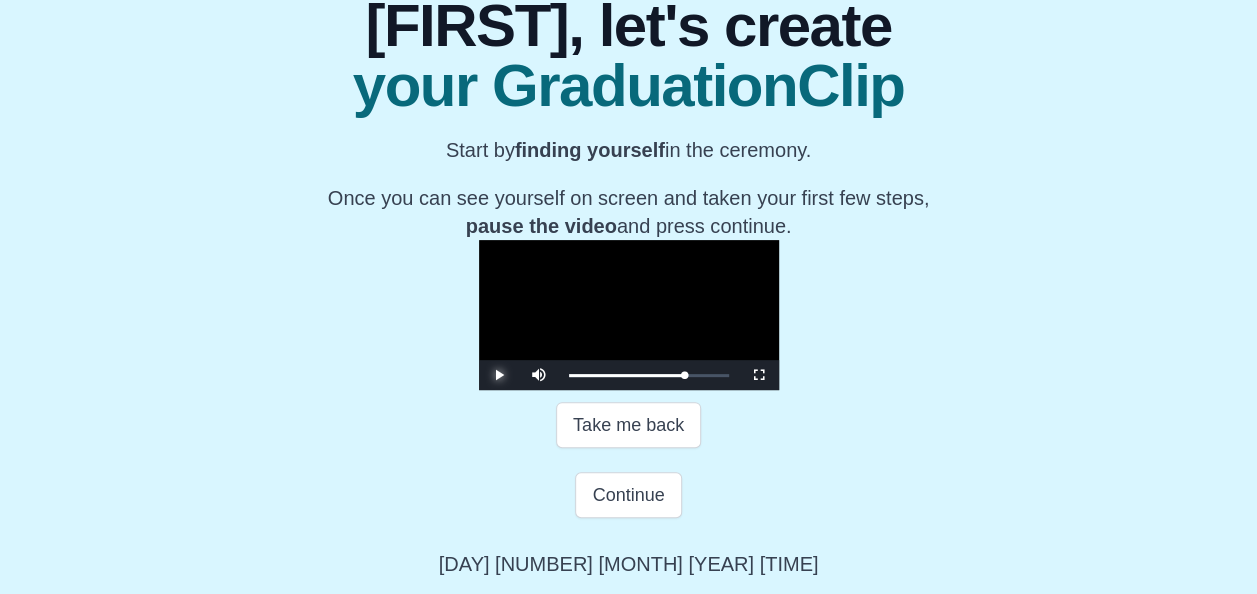 click at bounding box center [499, 375] 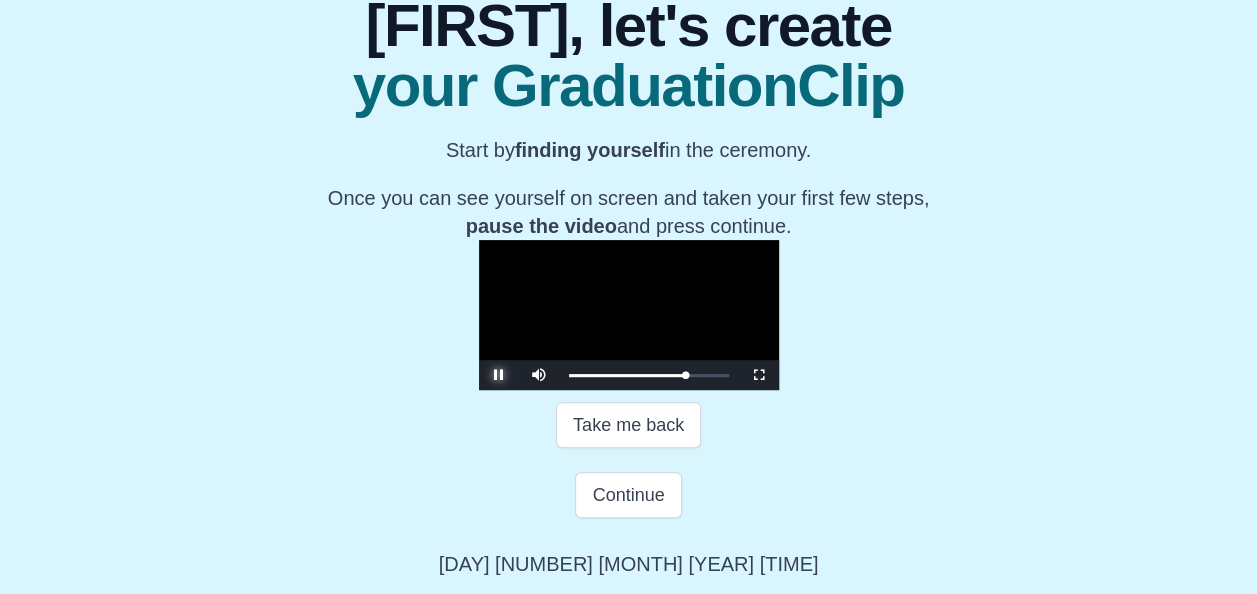 click at bounding box center (499, 375) 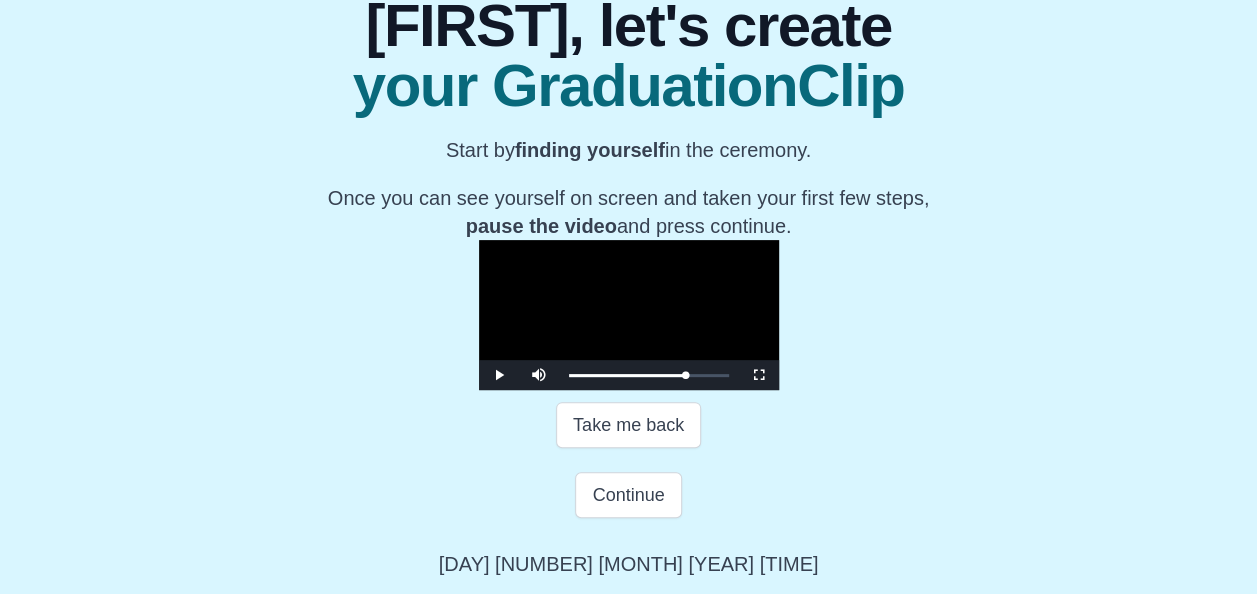 click at bounding box center (629, 315) 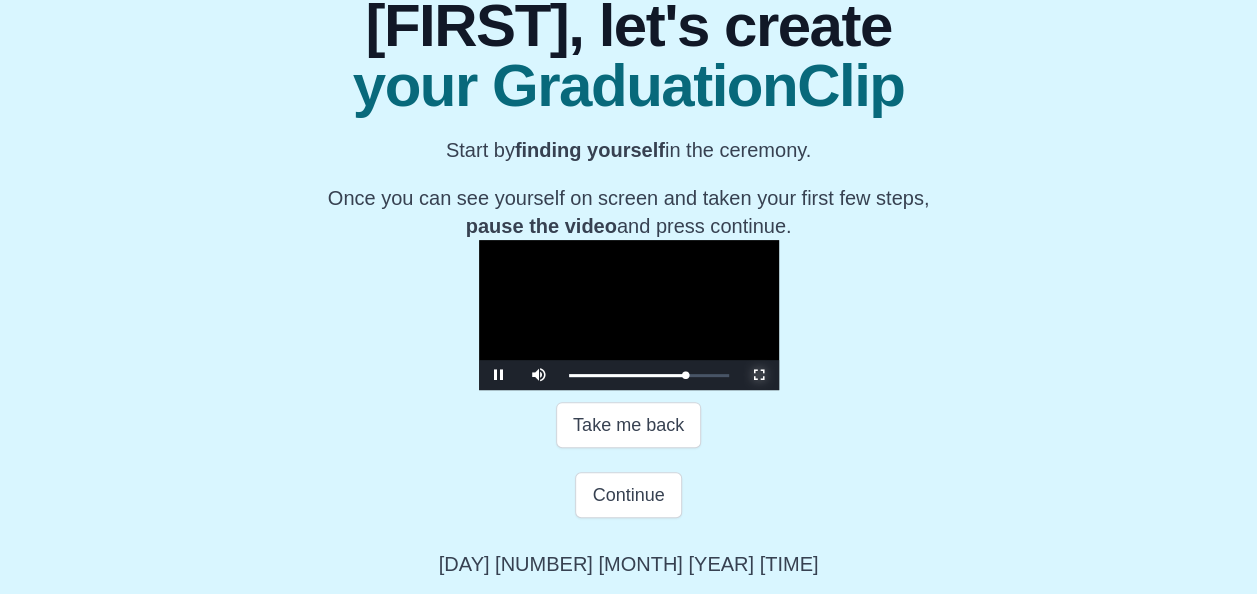 click at bounding box center [759, 375] 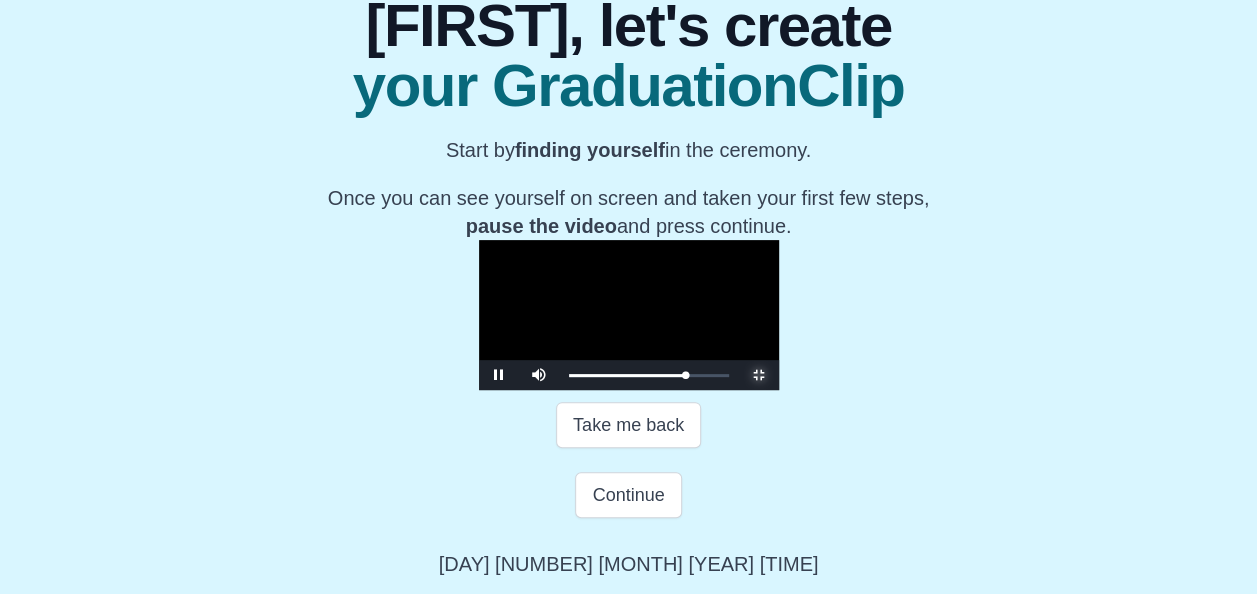 scroll, scrollTop: 0, scrollLeft: 0, axis: both 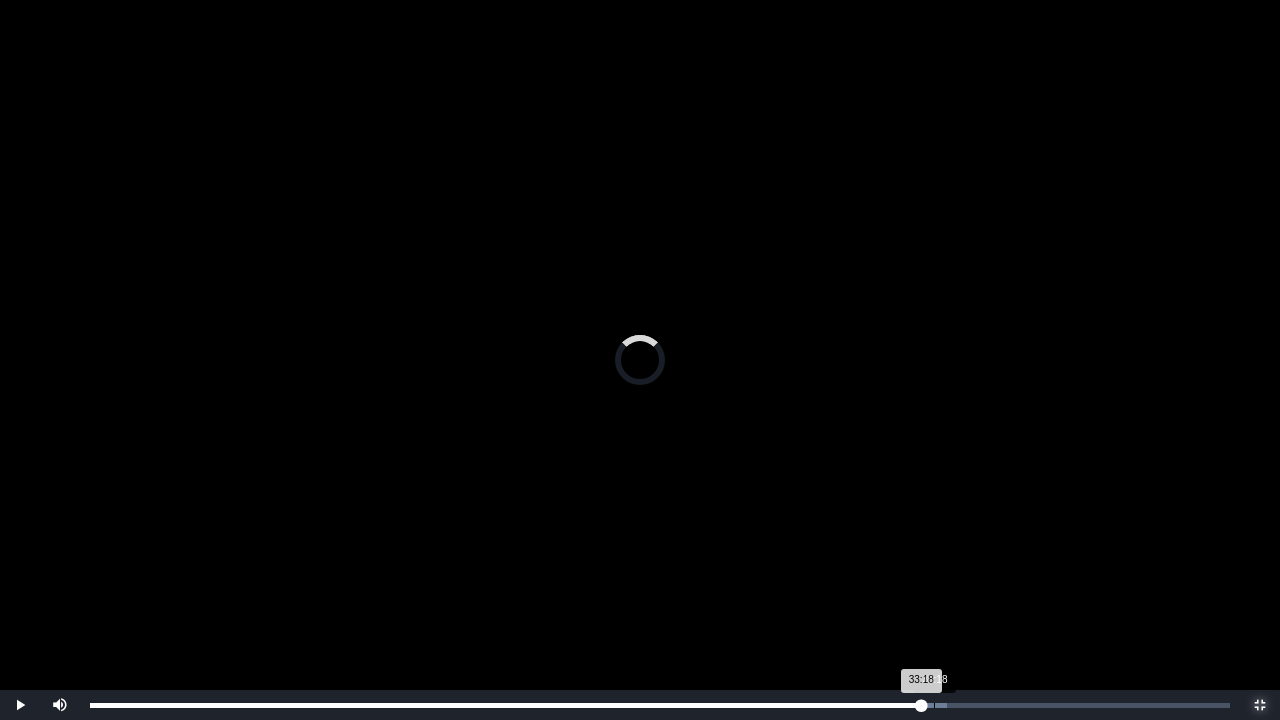 click on "Loaded : 0% [TIME] [TIME] Progress : 0%" at bounding box center (660, 705) 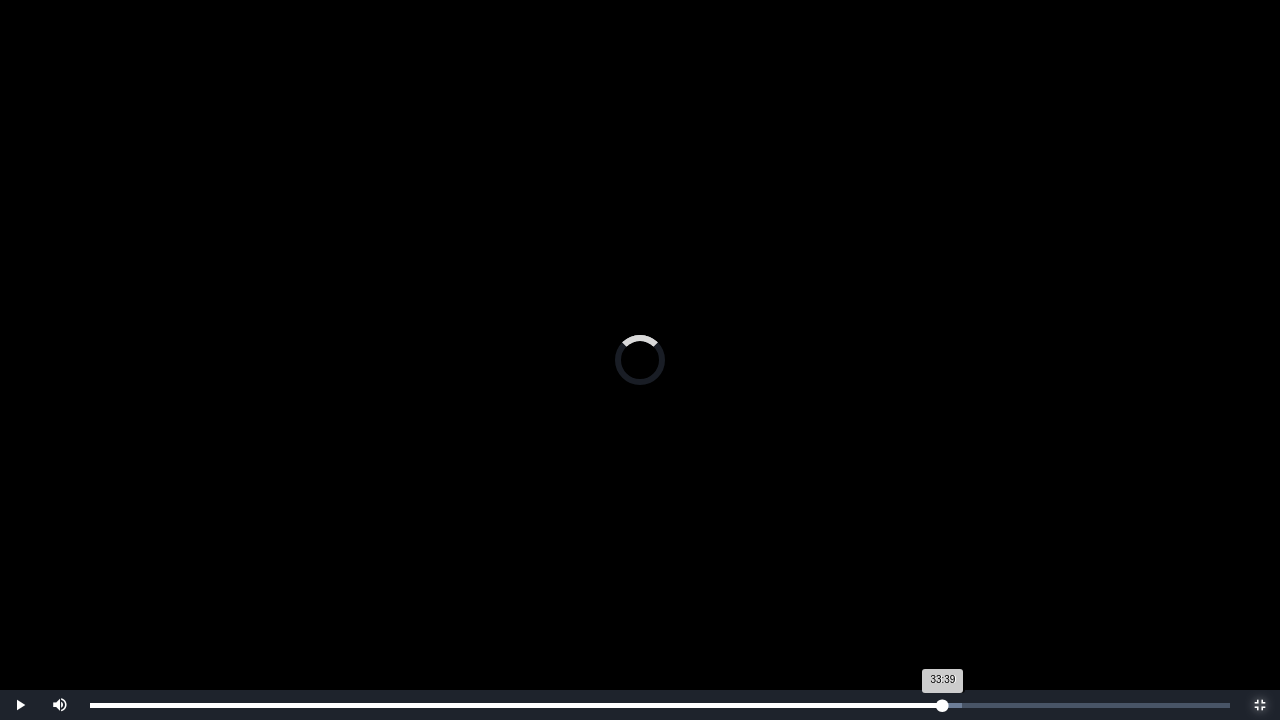 click on "Loaded : 0% [TIME] [TIME] Progress : 0%" at bounding box center [660, 705] 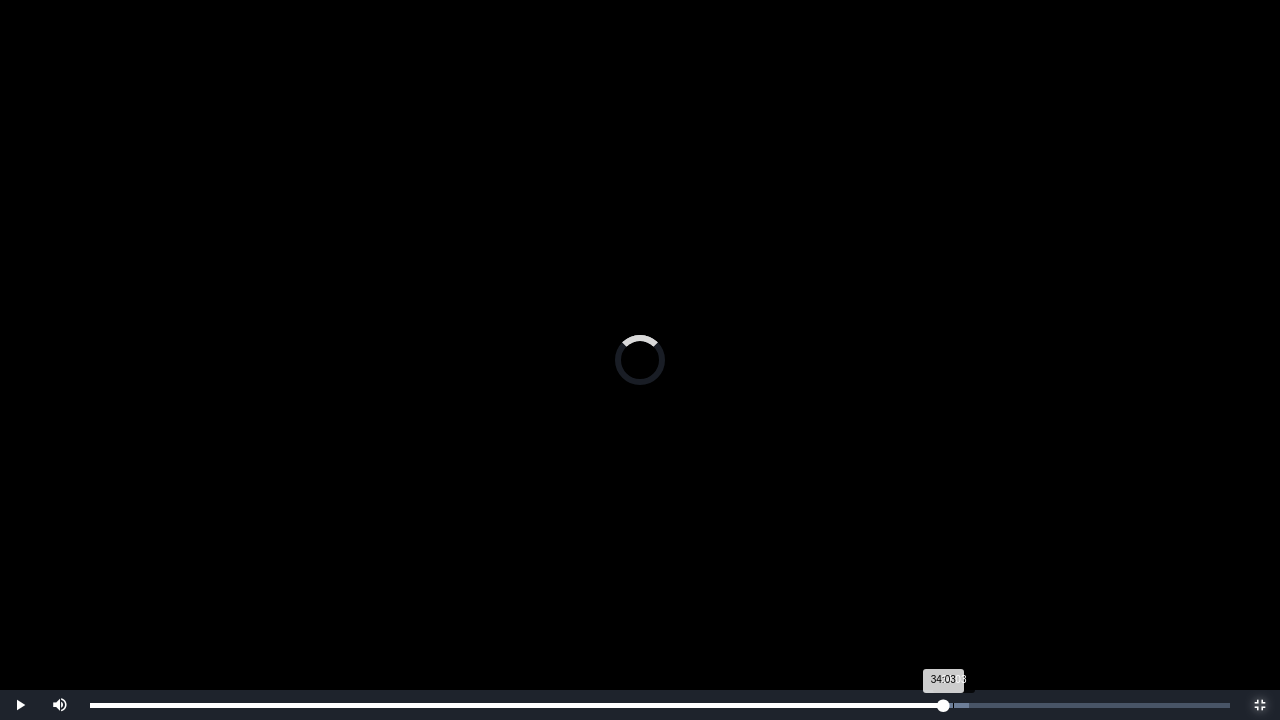 click on "Loaded : 0% [TIME] [TIME] Progress : 0%" at bounding box center [660, 705] 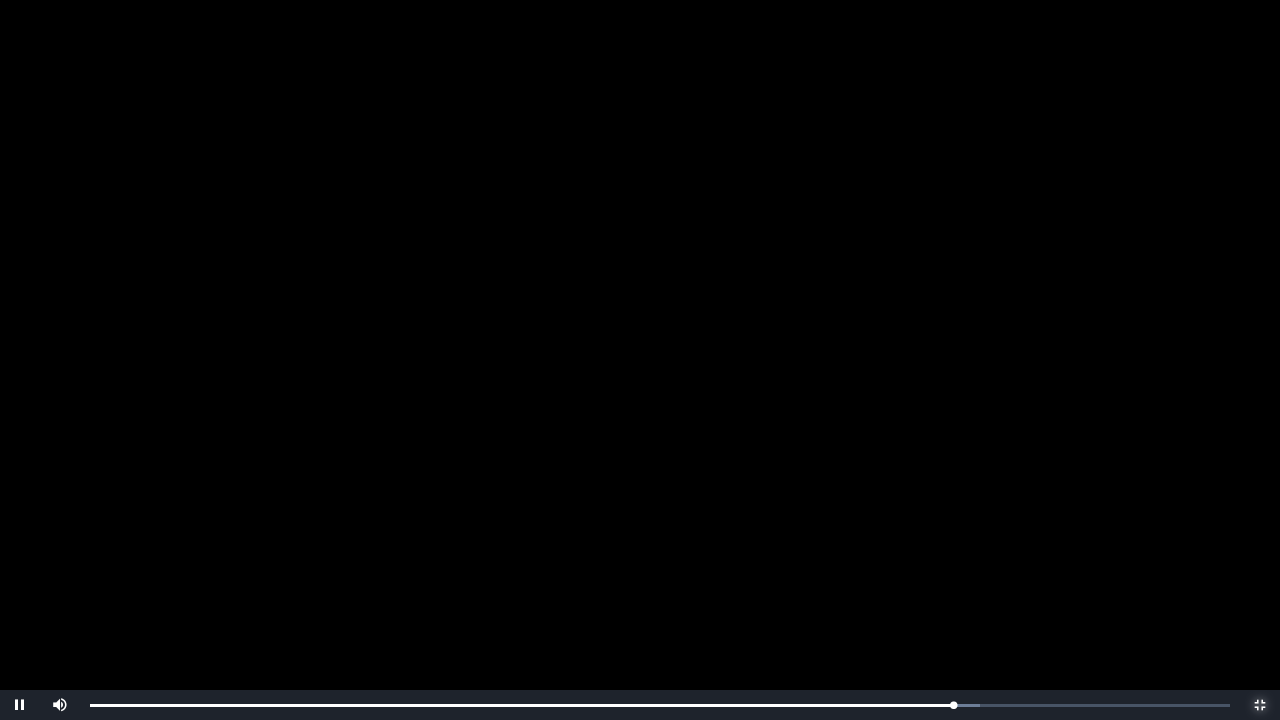 click at bounding box center (1260, 705) 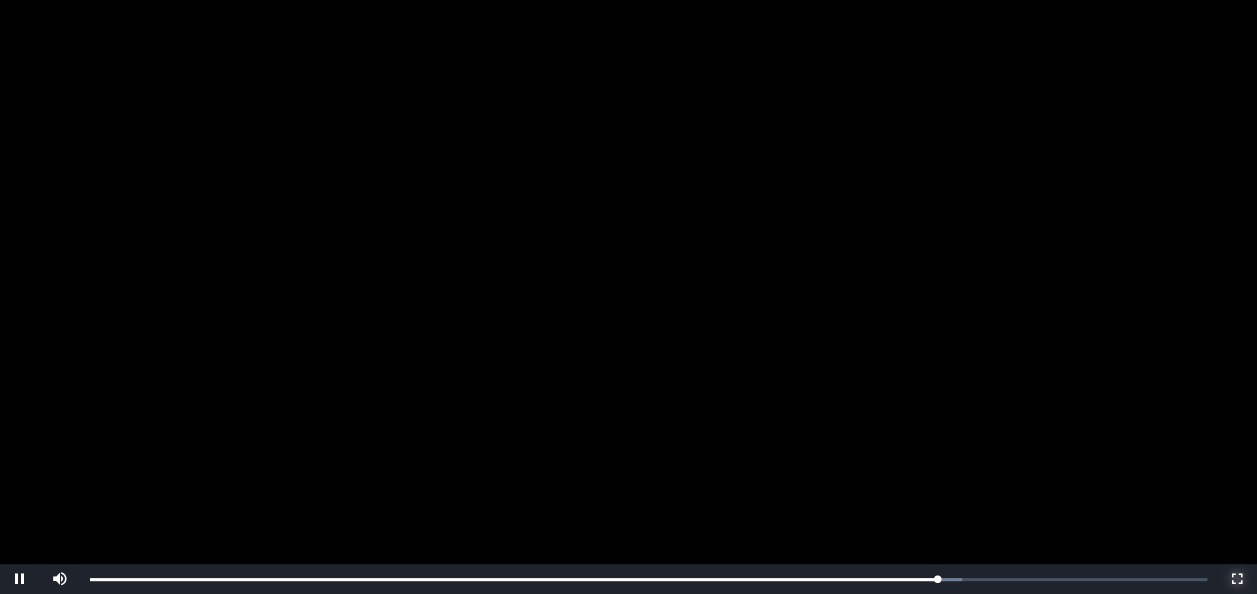 scroll, scrollTop: 371, scrollLeft: 0, axis: vertical 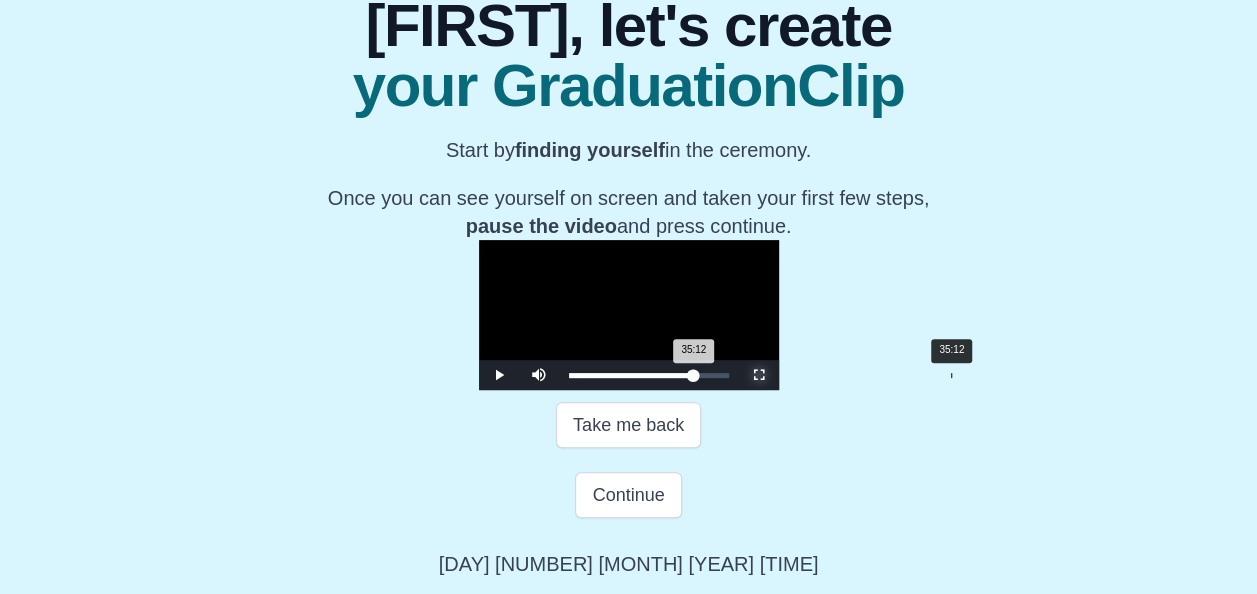 click on "Loaded : 0% [TIME] [TIME] Progress : 0%" at bounding box center [649, 375] 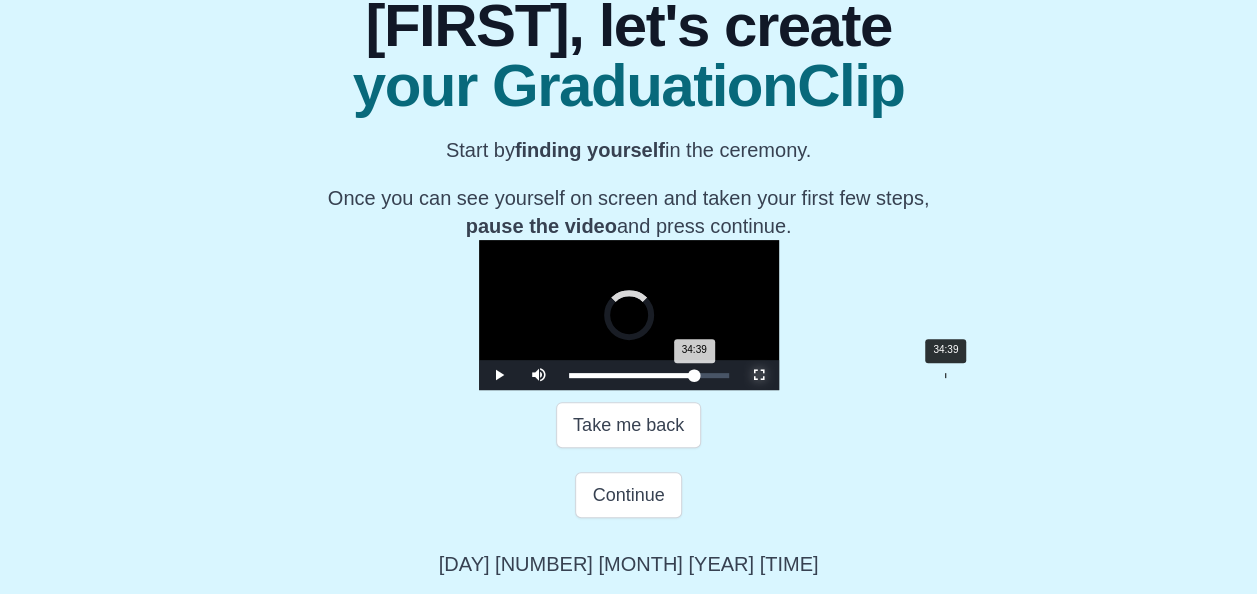click on "[TIME] Progress : 0%" at bounding box center [632, 375] 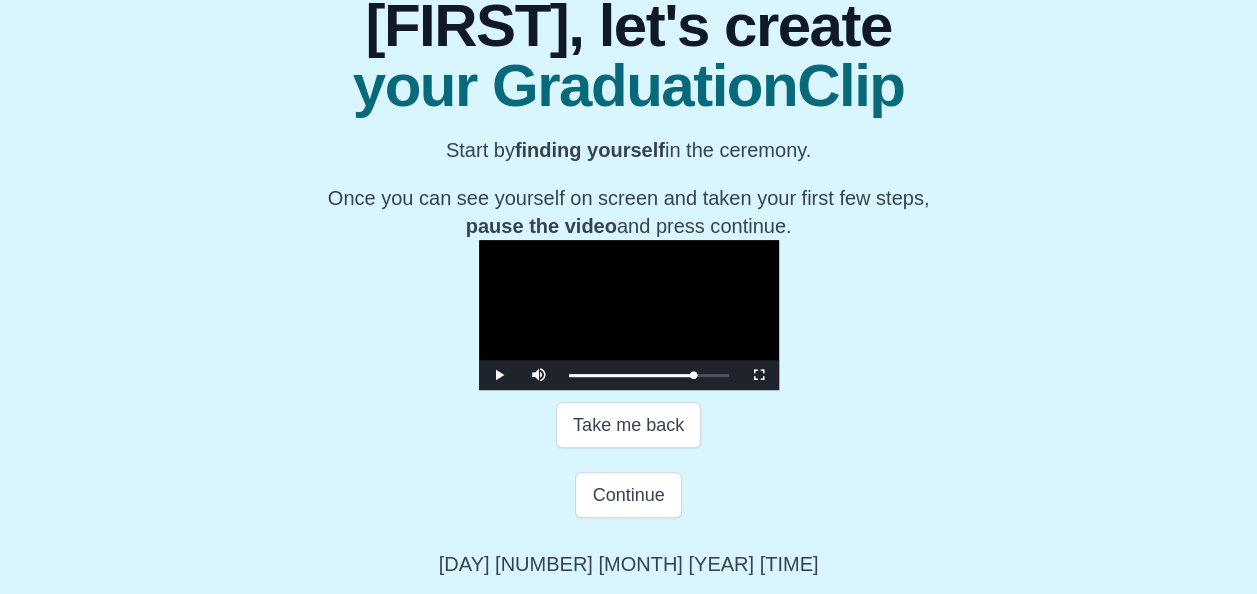 click at bounding box center (629, 315) 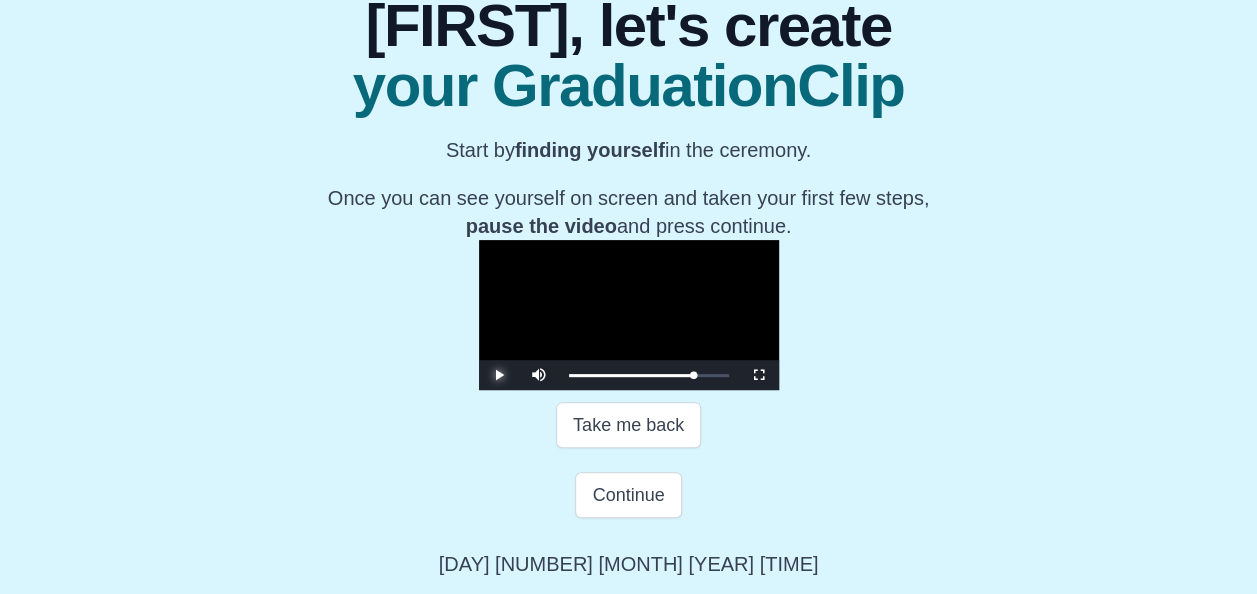 click at bounding box center (499, 375) 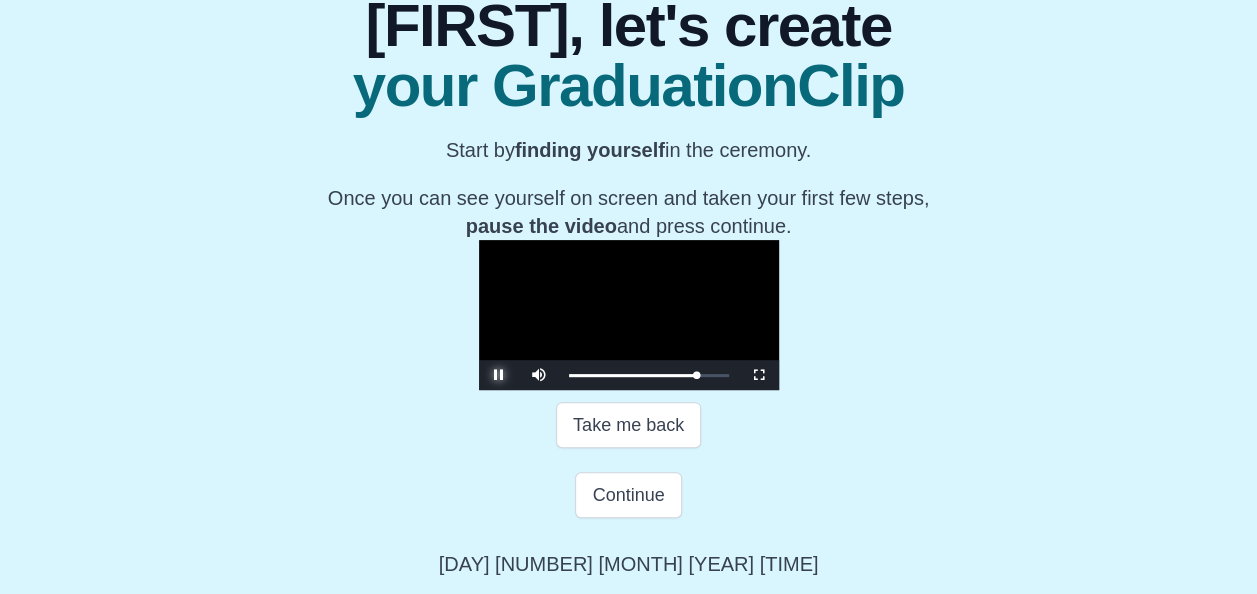 click at bounding box center (499, 375) 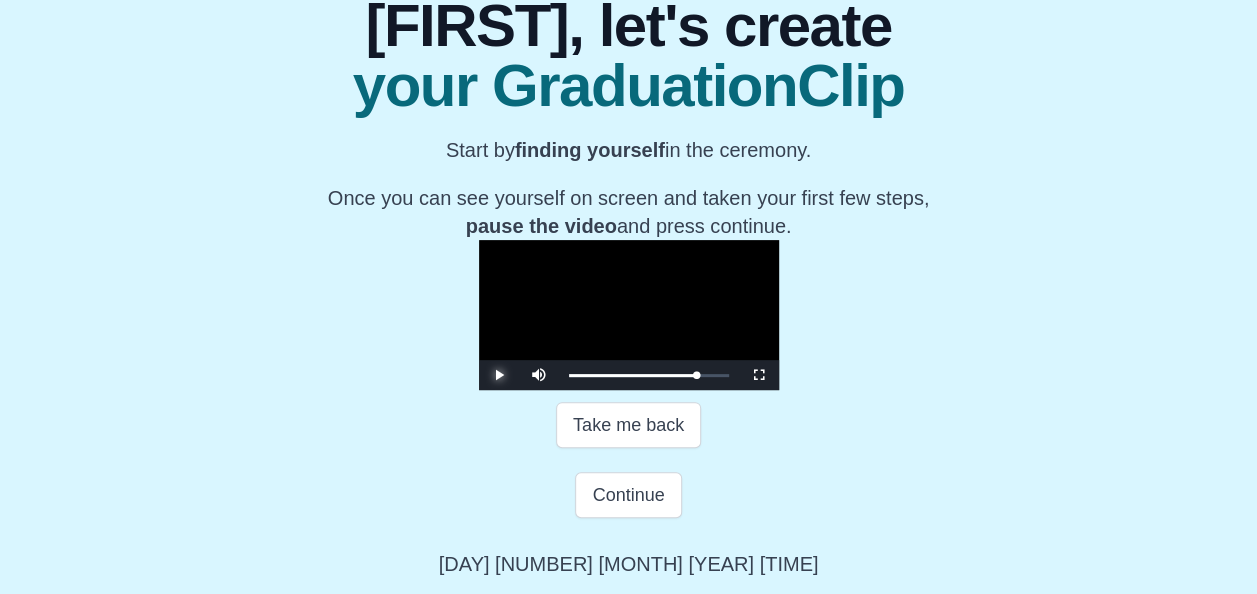 click at bounding box center (499, 375) 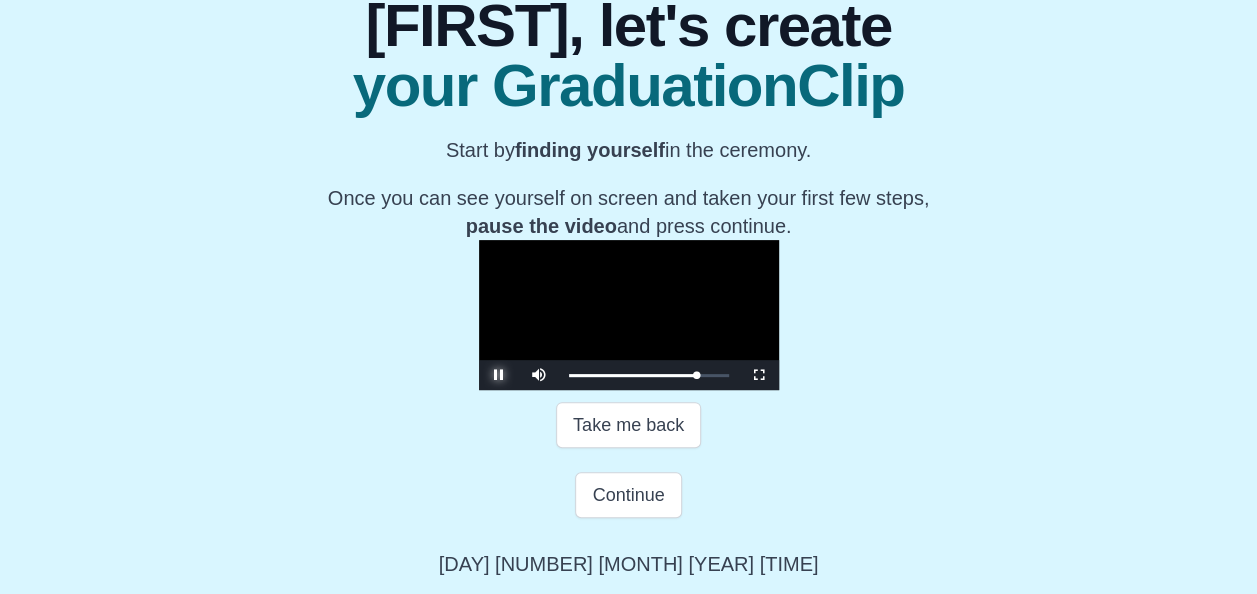 click at bounding box center (499, 375) 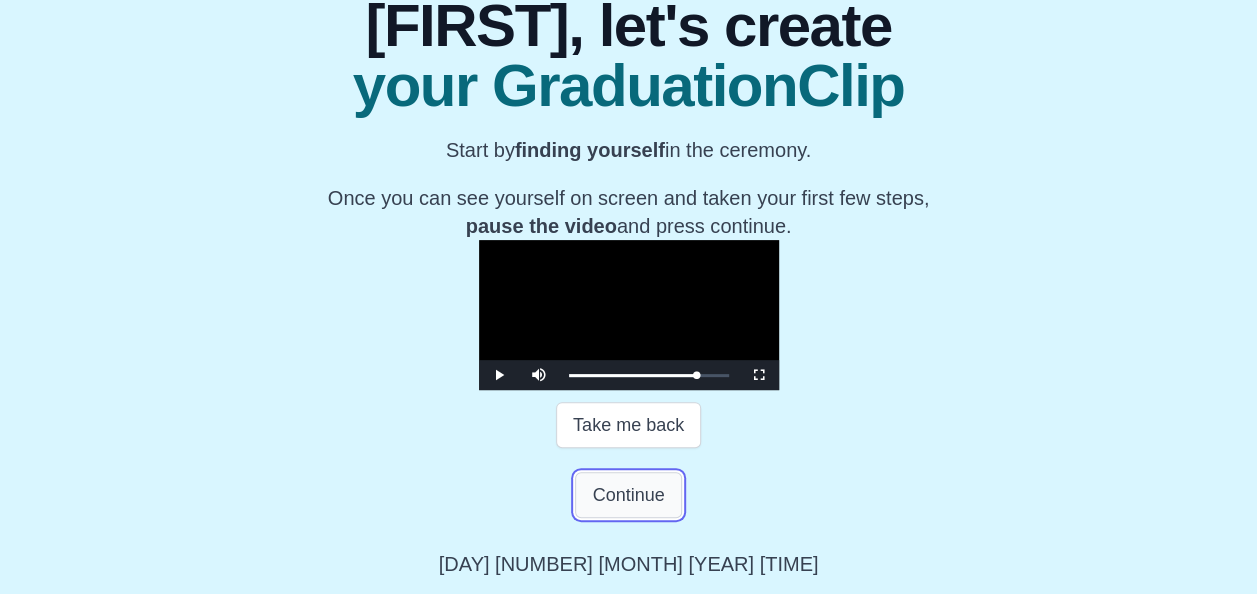 click on "Continue" at bounding box center (628, 495) 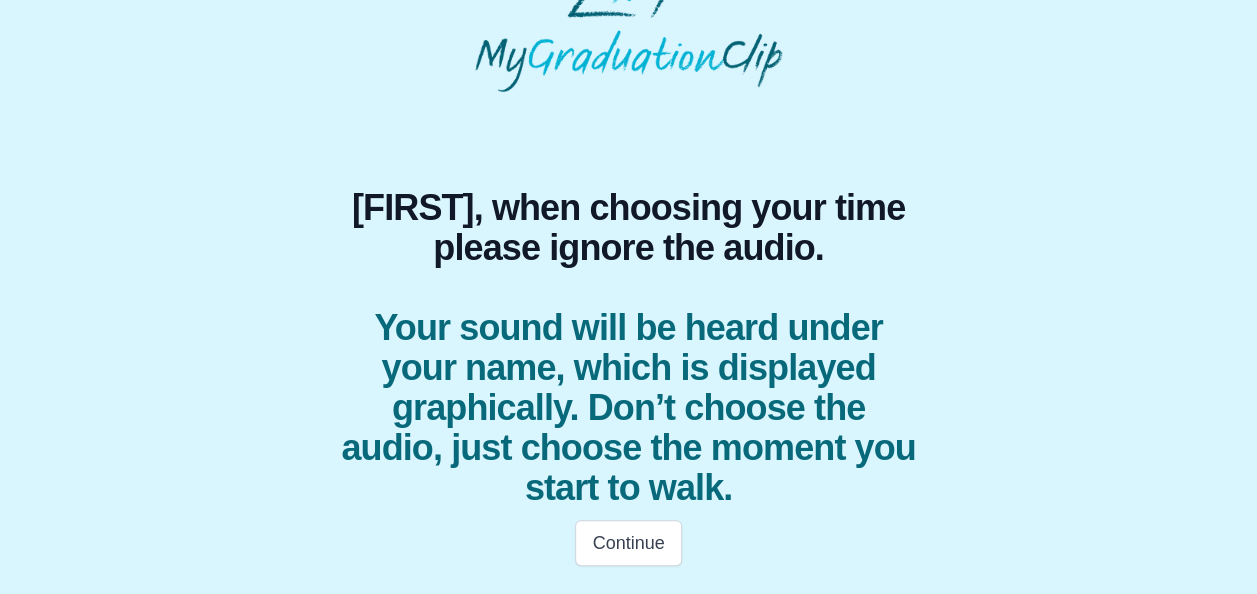 scroll, scrollTop: 56, scrollLeft: 0, axis: vertical 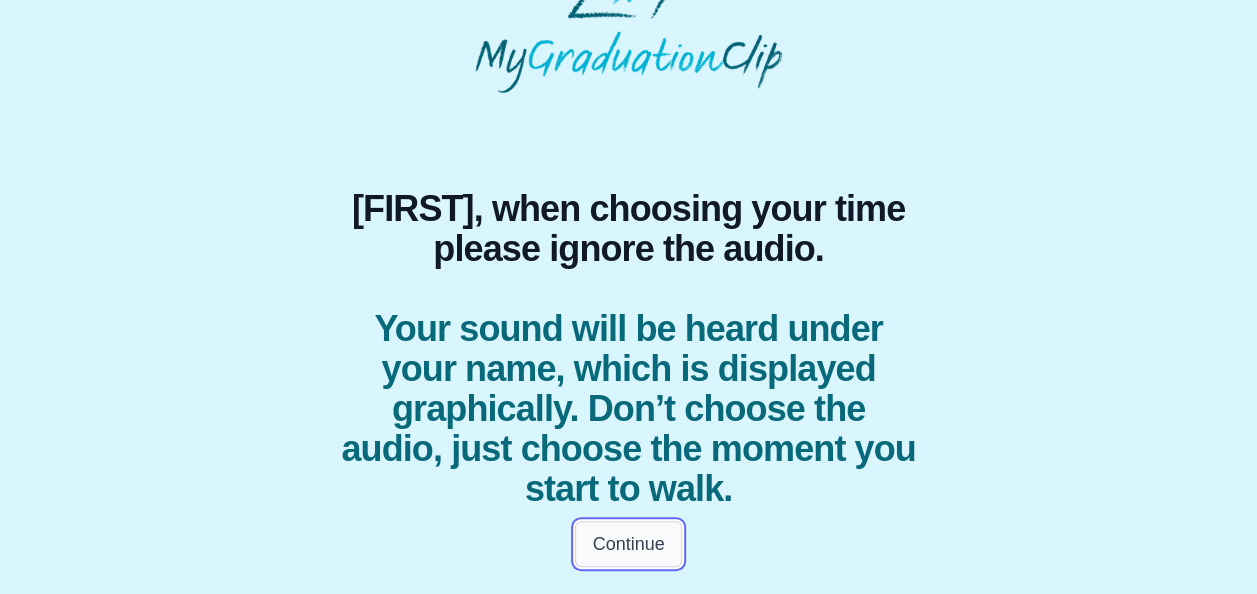 click on "Continue" at bounding box center (628, 544) 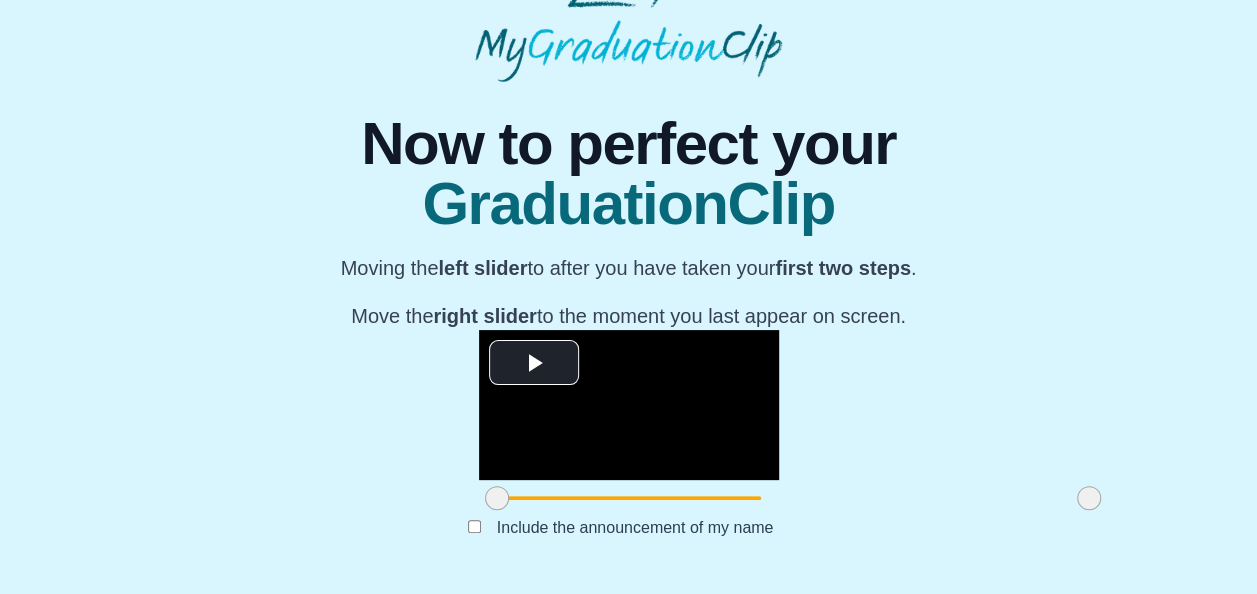 scroll, scrollTop: 258, scrollLeft: 0, axis: vertical 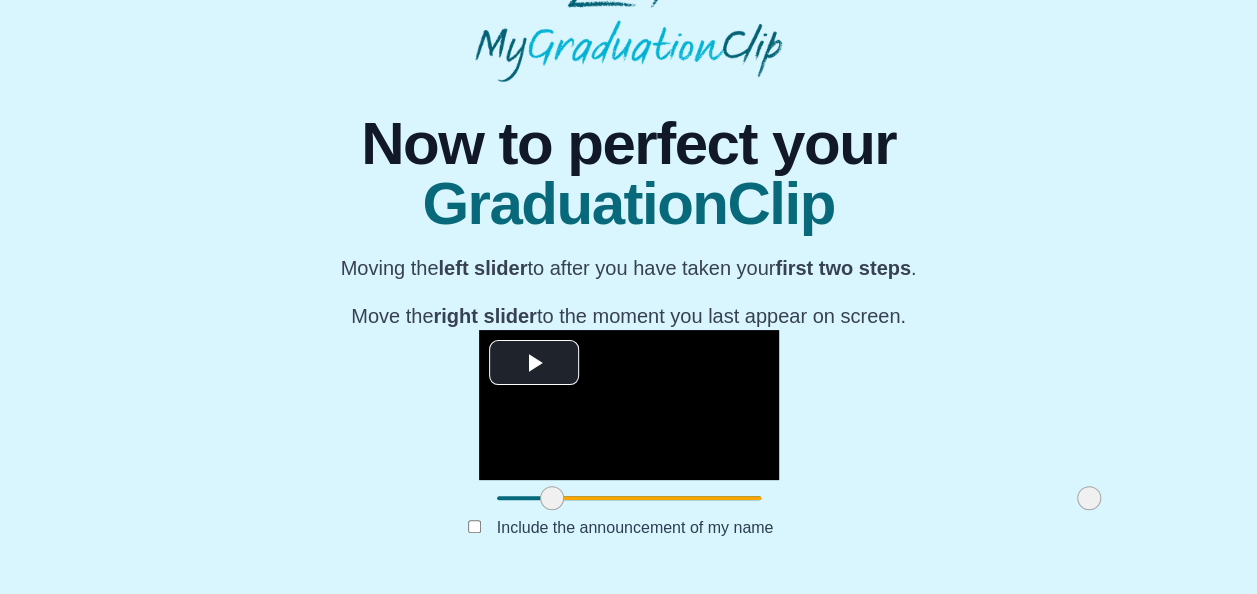drag, startPoint x: 335, startPoint y: 502, endPoint x: 390, endPoint y: 508, distance: 55.326305 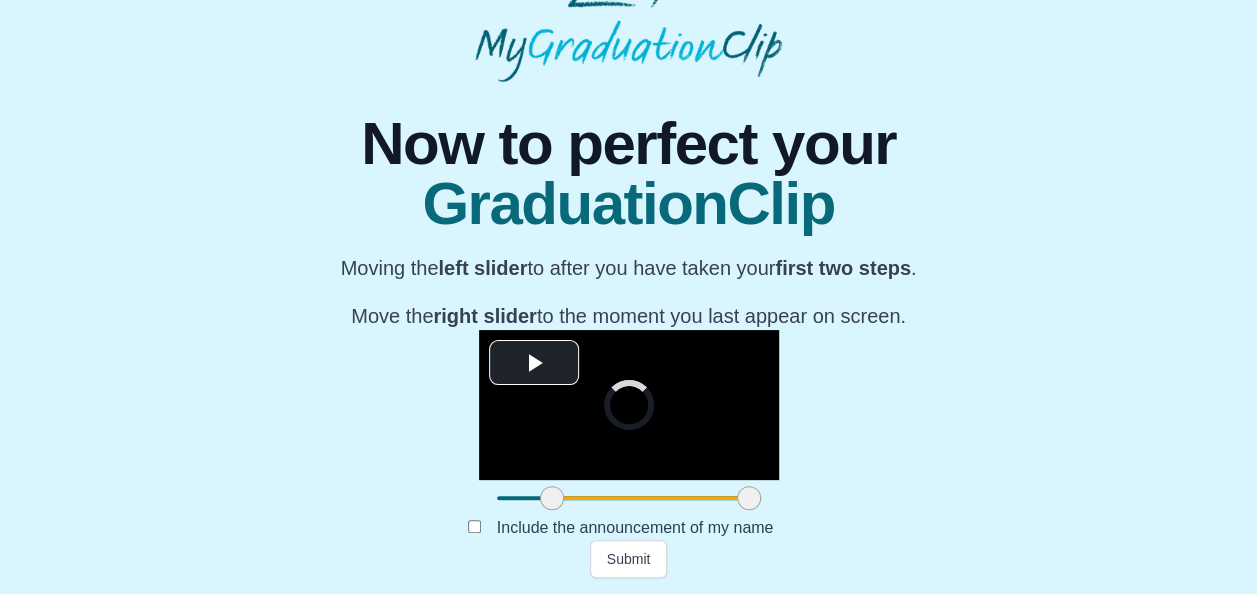 drag, startPoint x: 921, startPoint y: 510, endPoint x: 581, endPoint y: 512, distance: 340.0059 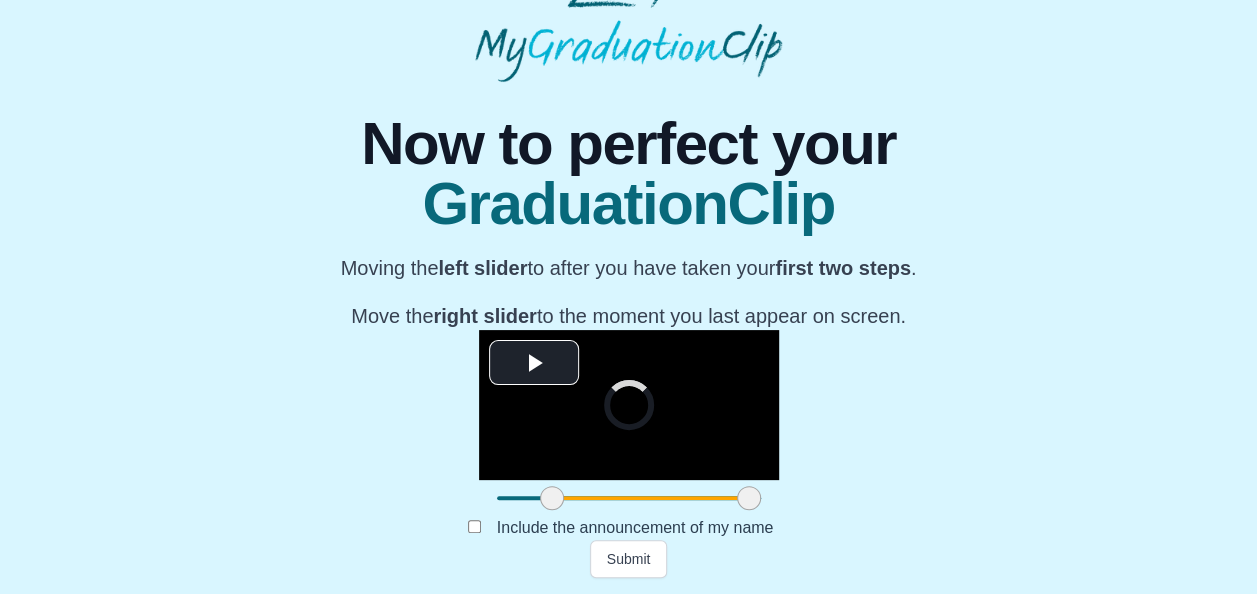 click at bounding box center [749, 498] 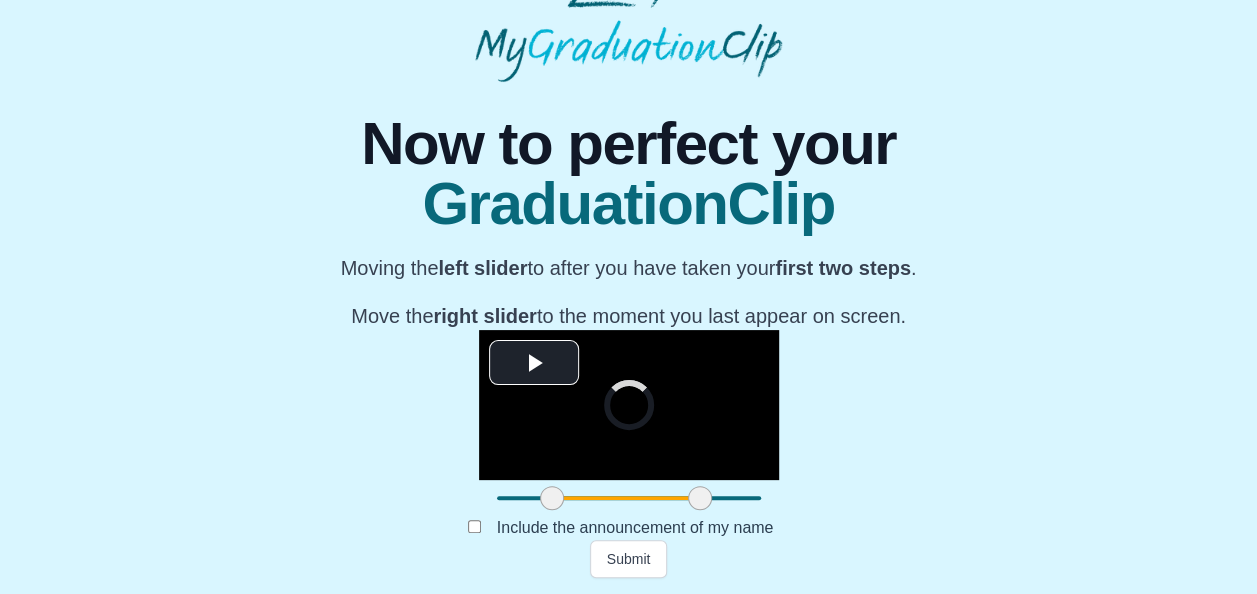 drag, startPoint x: 581, startPoint y: 506, endPoint x: 532, endPoint y: 505, distance: 49.010204 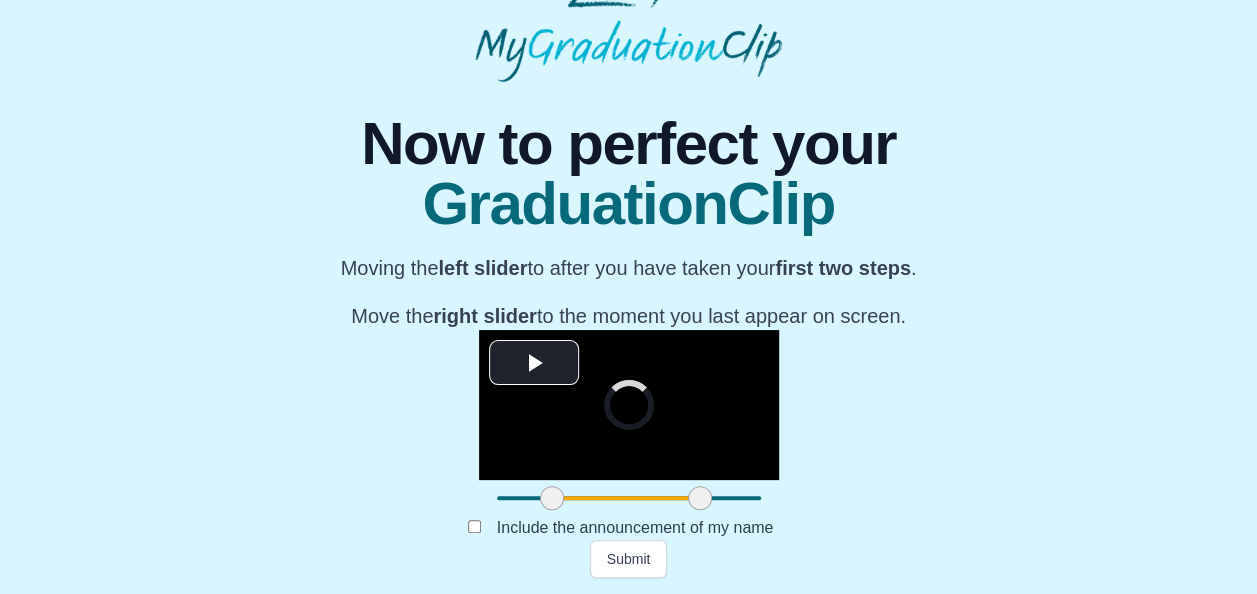 click at bounding box center (700, 498) 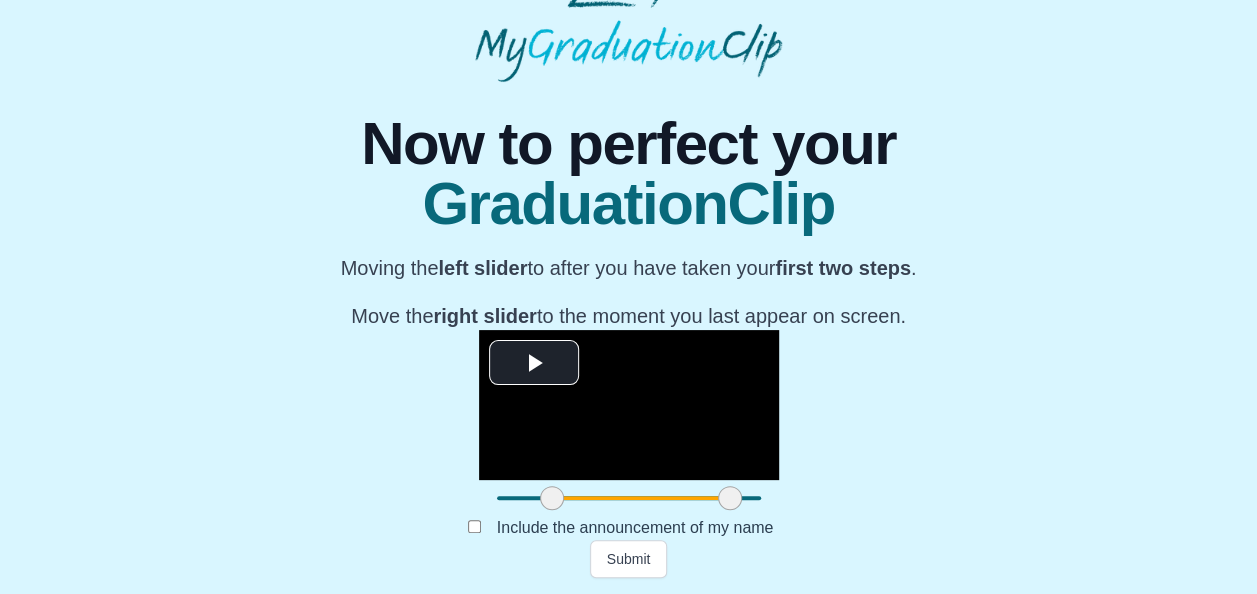 drag, startPoint x: 532, startPoint y: 505, endPoint x: 562, endPoint y: 516, distance: 31.95309 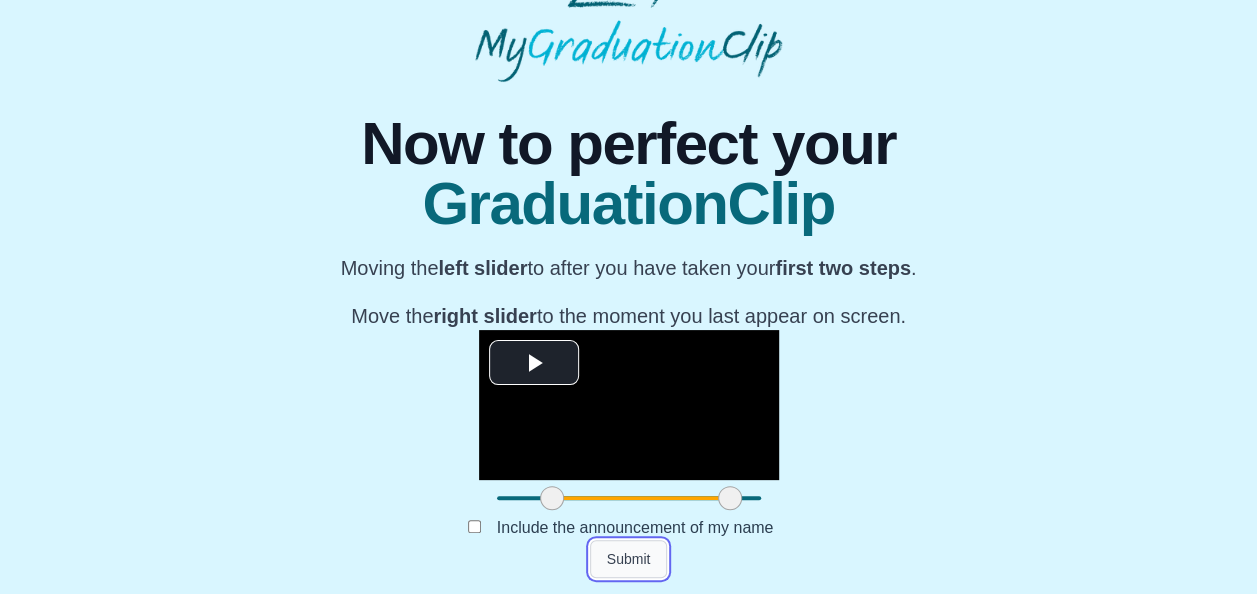 click on "Submit" at bounding box center [629, 559] 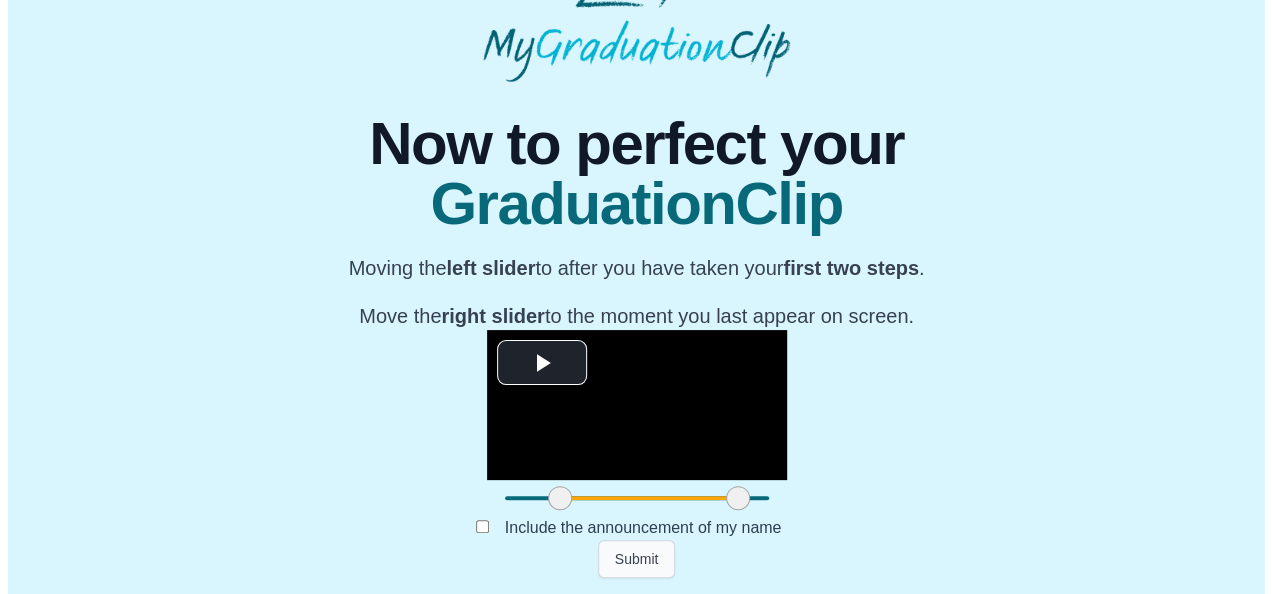 scroll, scrollTop: 0, scrollLeft: 0, axis: both 